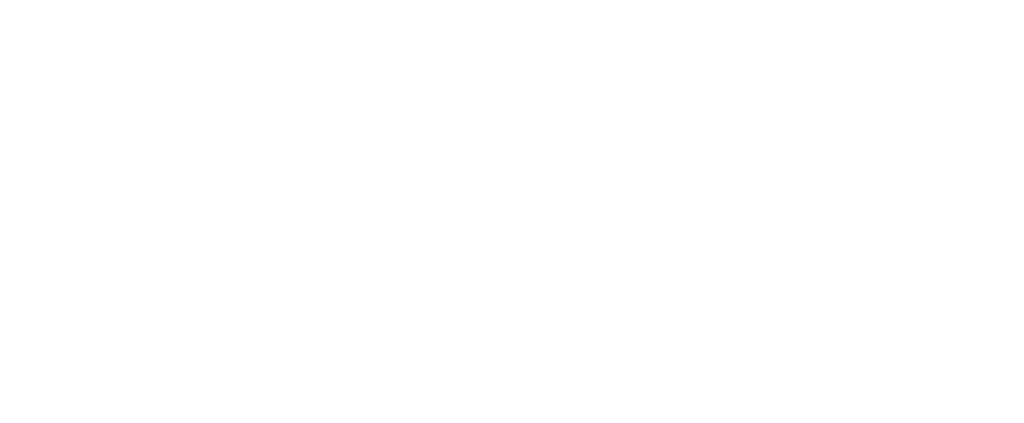 scroll, scrollTop: 0, scrollLeft: 0, axis: both 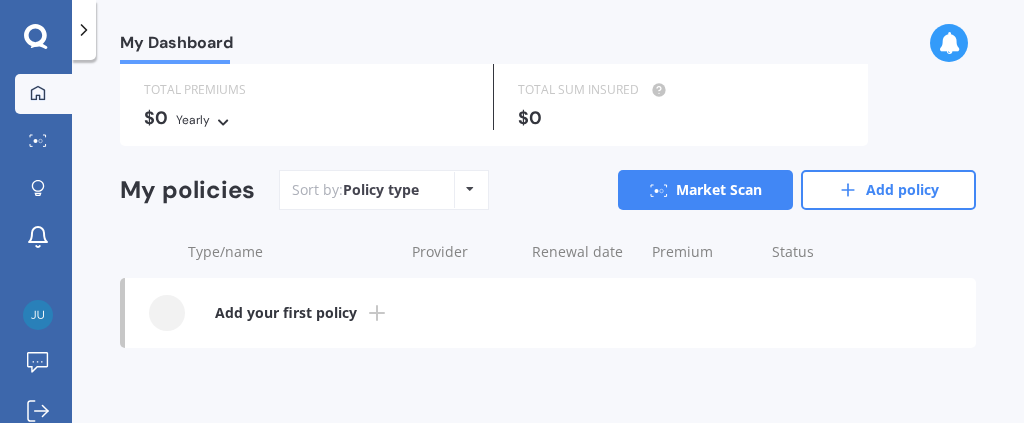 click on "My Dashboard" at bounding box center [548, 32] 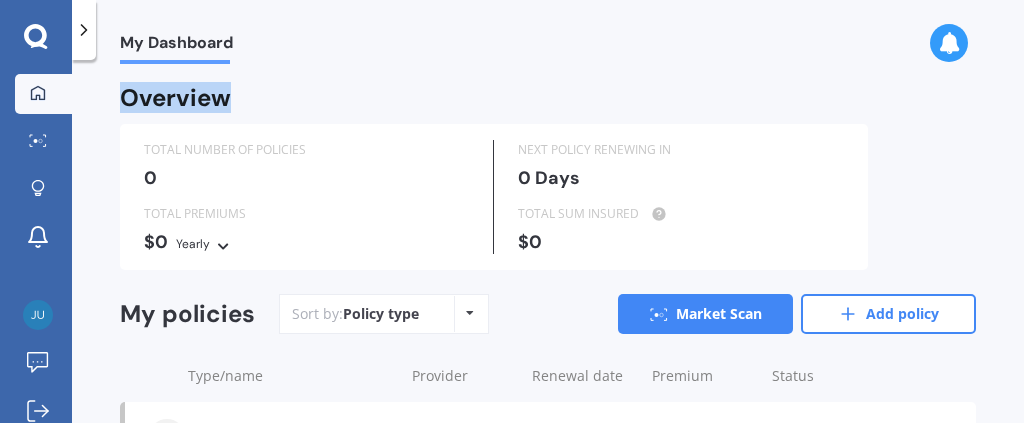 drag, startPoint x: 1007, startPoint y: 108, endPoint x: 1023, endPoint y: -44, distance: 152.83978 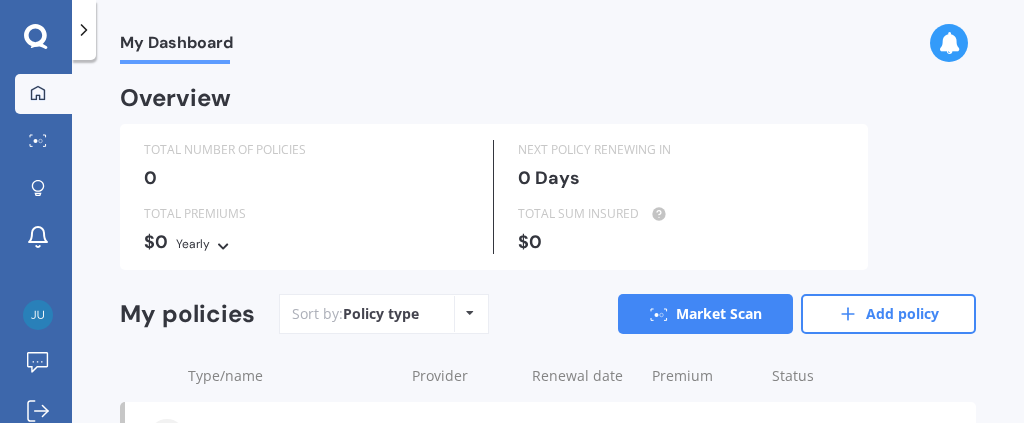 drag, startPoint x: 1021, startPoint y: 8, endPoint x: 1019, endPoint y: -106, distance: 114.01754 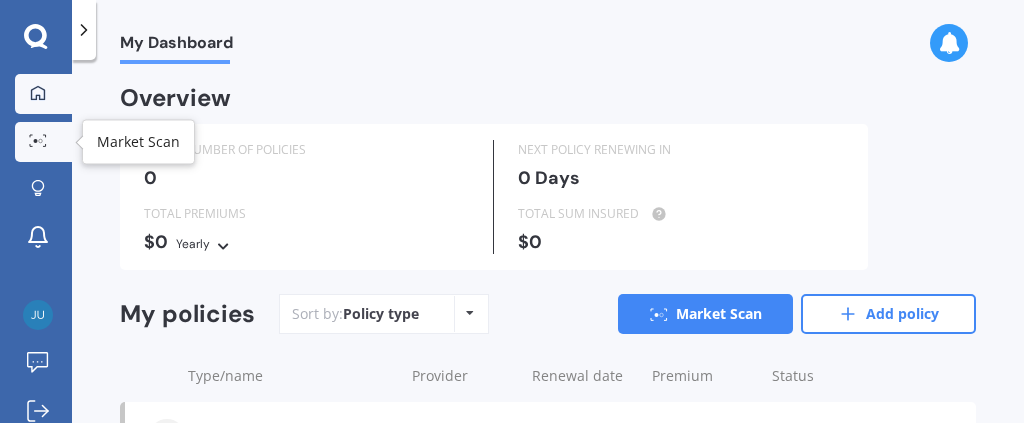 click 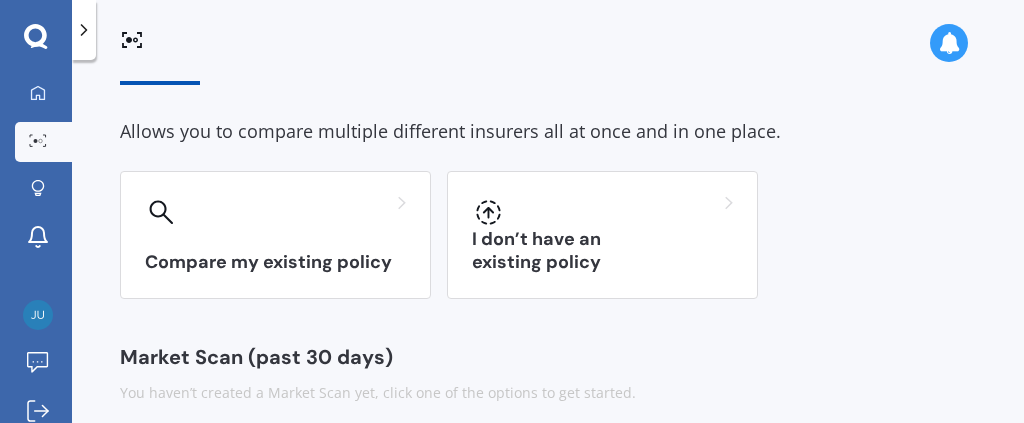 scroll, scrollTop: 75, scrollLeft: 0, axis: vertical 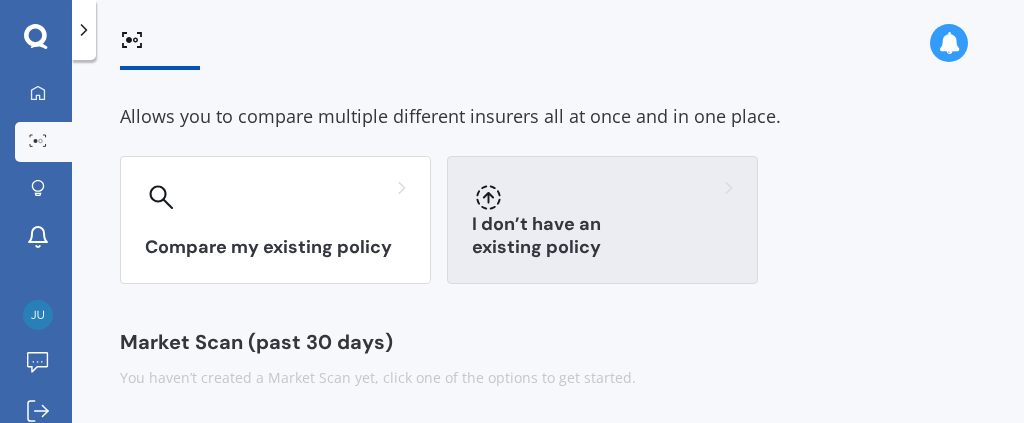 click on "I don’t have an existing policy" at bounding box center [602, 236] 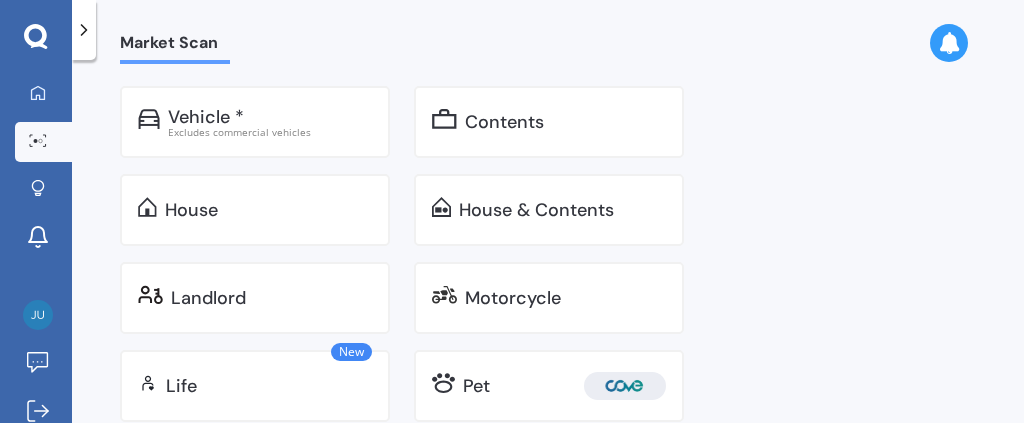 scroll, scrollTop: 0, scrollLeft: 0, axis: both 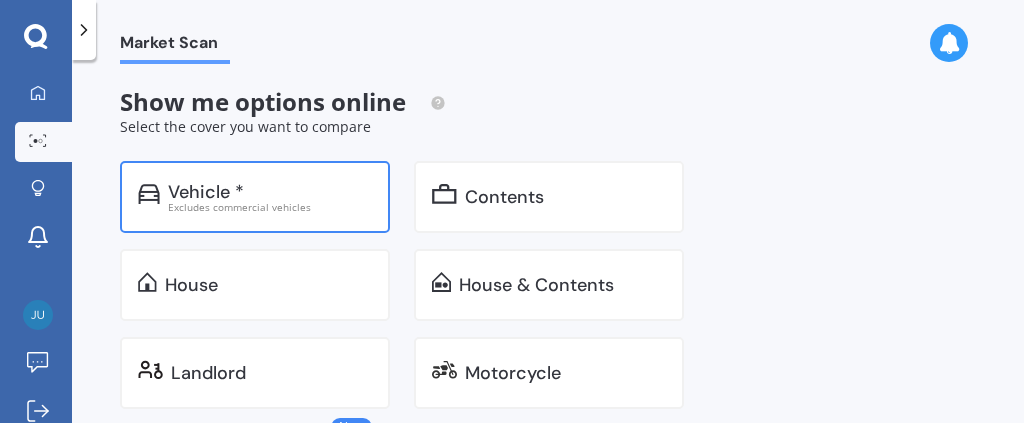 click on "Vehicle * Excludes commercial vehicles" at bounding box center [255, 197] 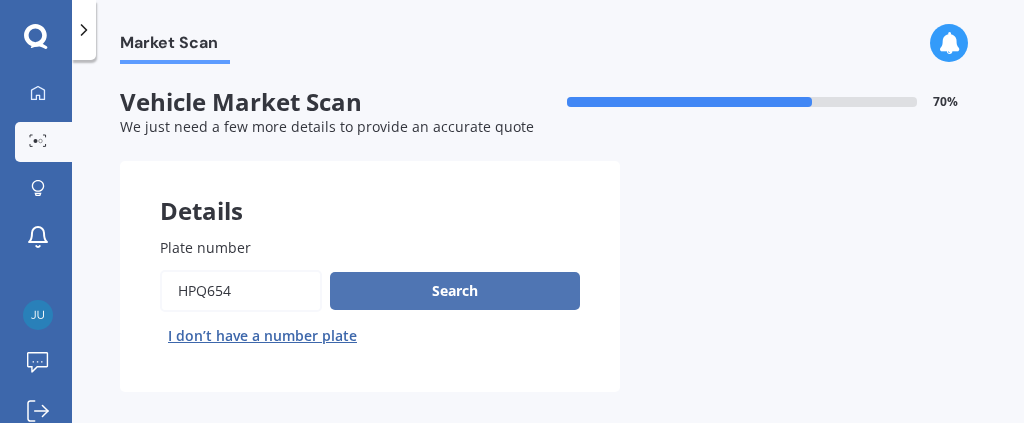 click on "Search" at bounding box center (455, 291) 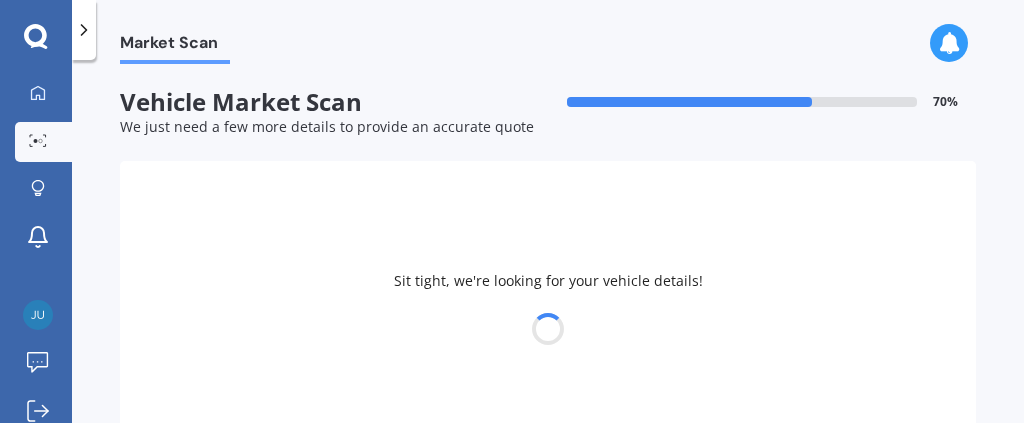 select on "MAZDA" 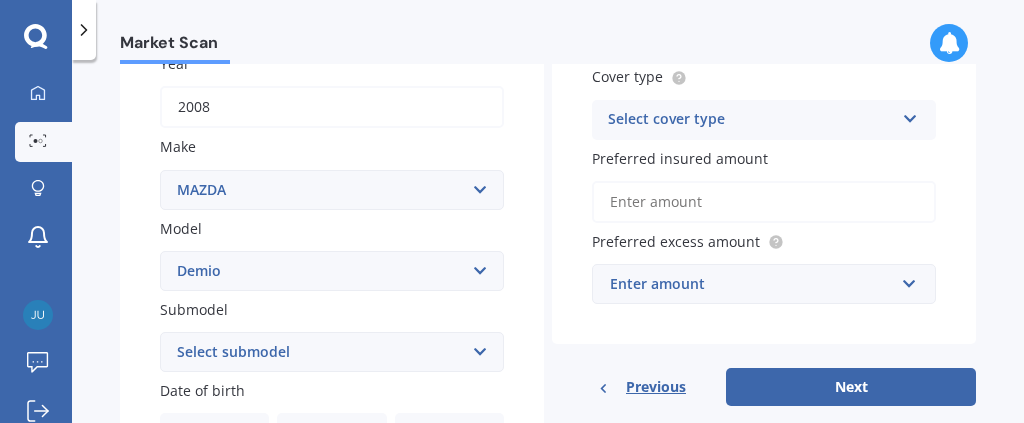 scroll, scrollTop: 310, scrollLeft: 0, axis: vertical 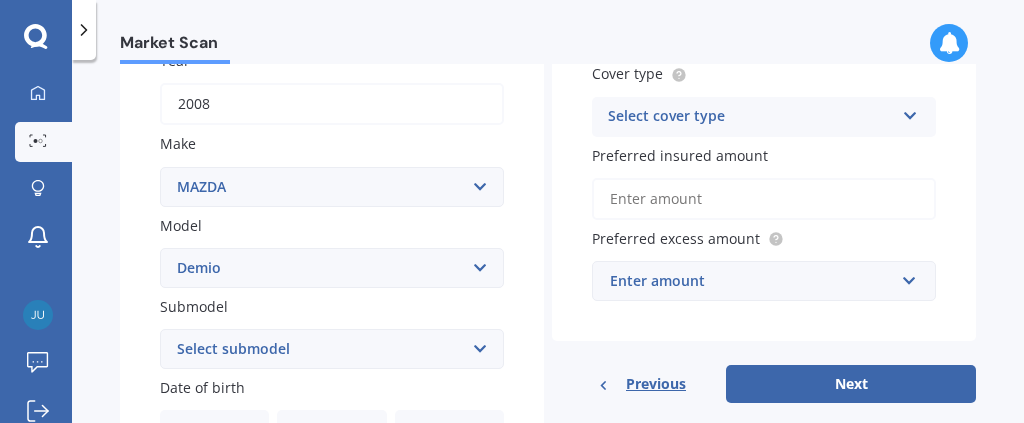 click on "Select cover type" at bounding box center (751, 117) 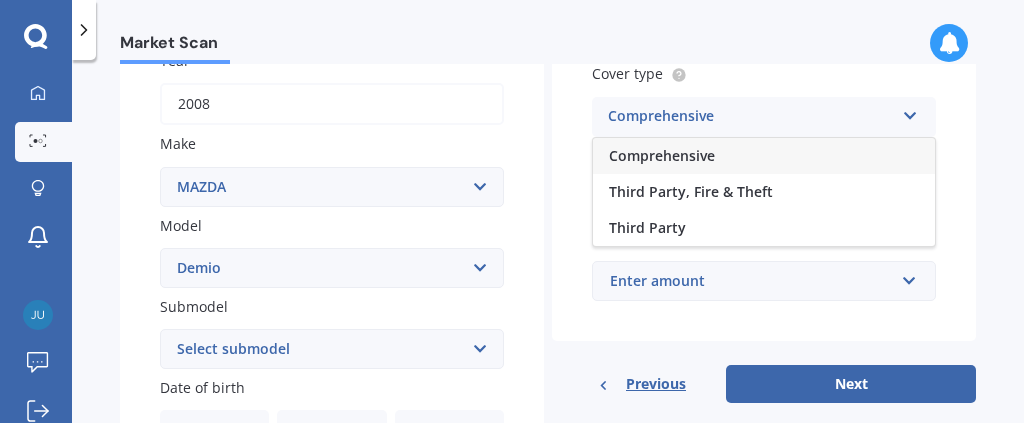 click on "Comprehensive" at bounding box center [764, 156] 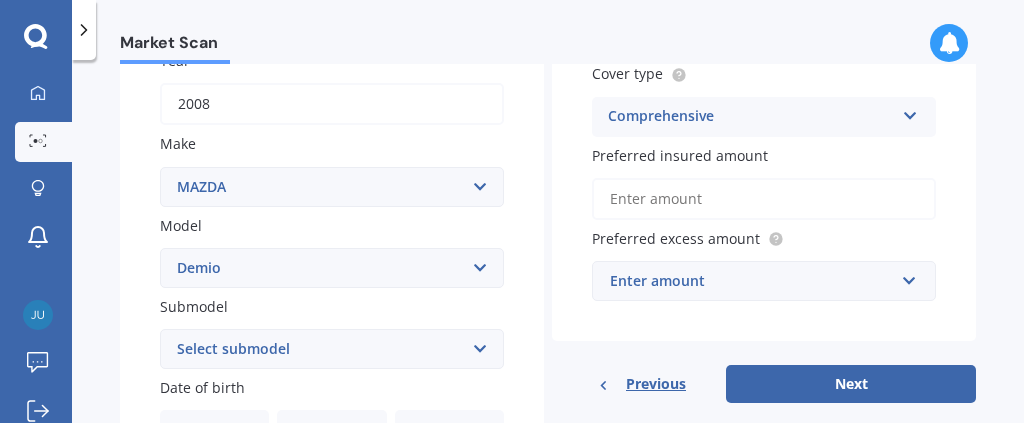 click on "Preferred insured amount" at bounding box center [764, 199] 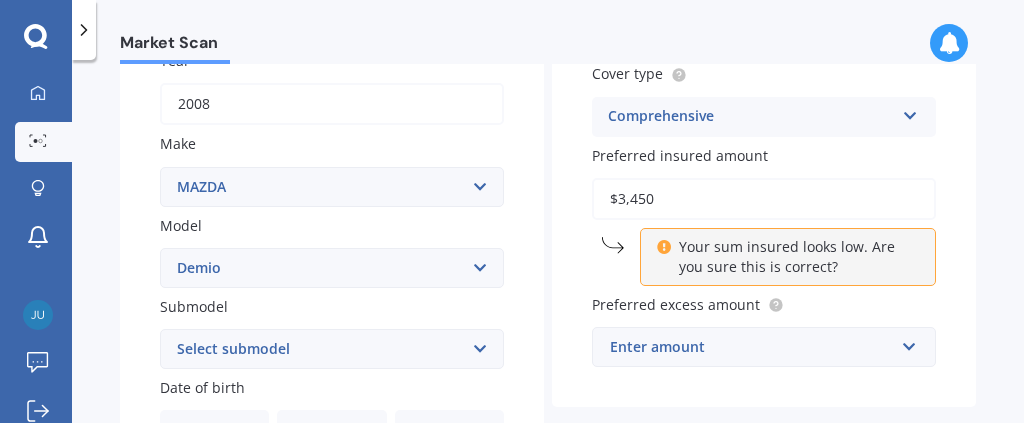 type on "$3,450" 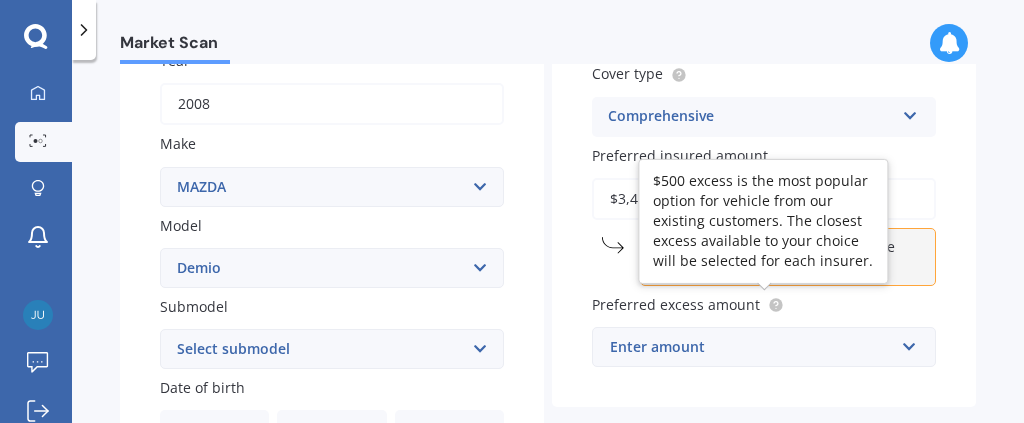 click 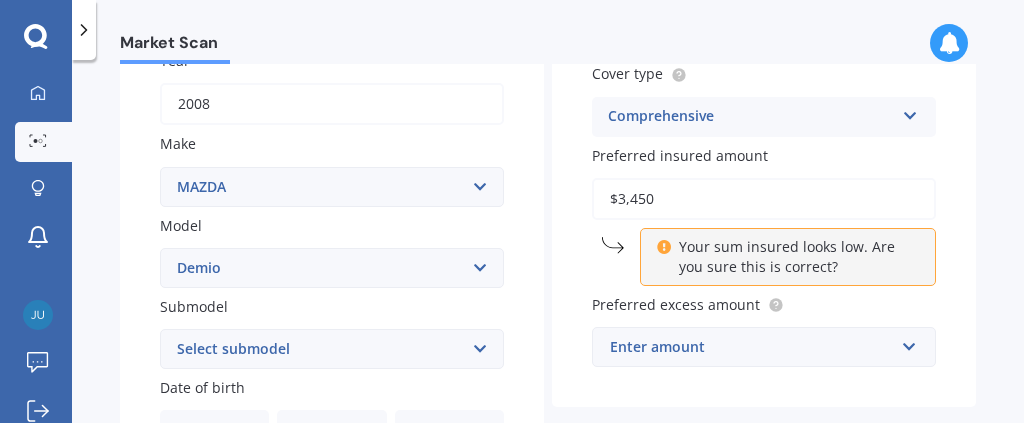 click on "Enter amount" at bounding box center (752, 347) 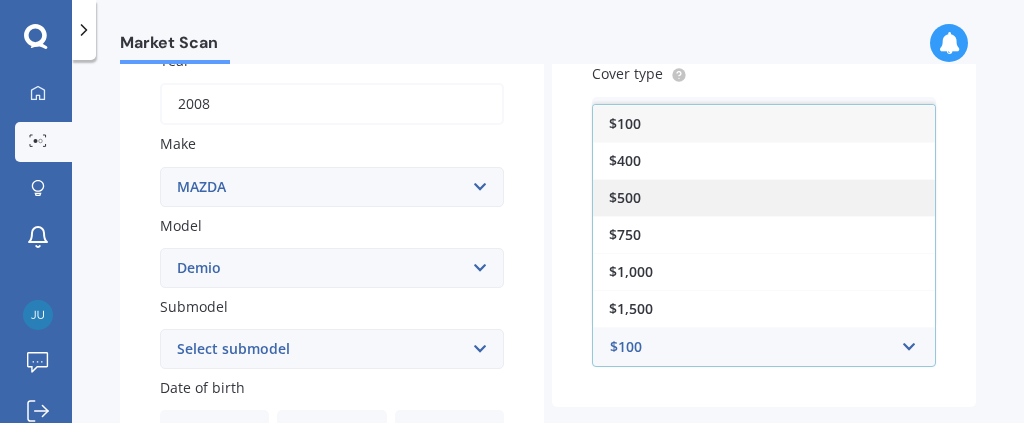 click on "$500" at bounding box center [764, 197] 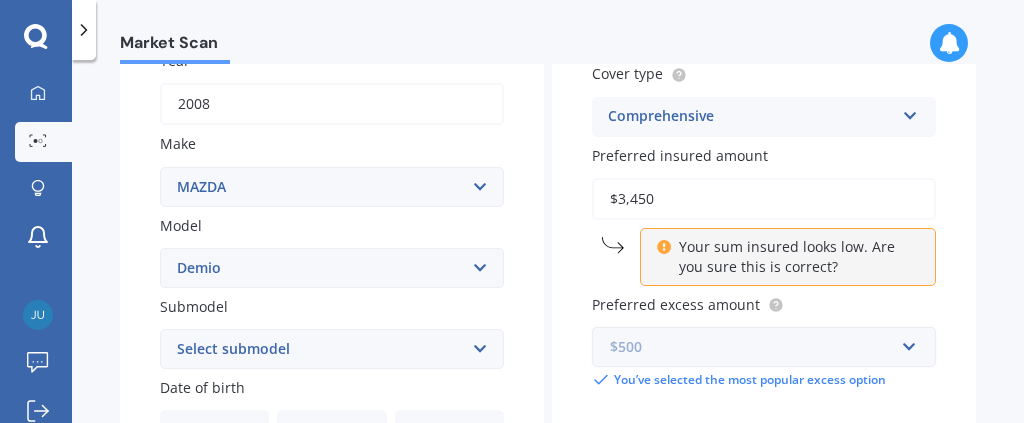 click at bounding box center (757, 347) 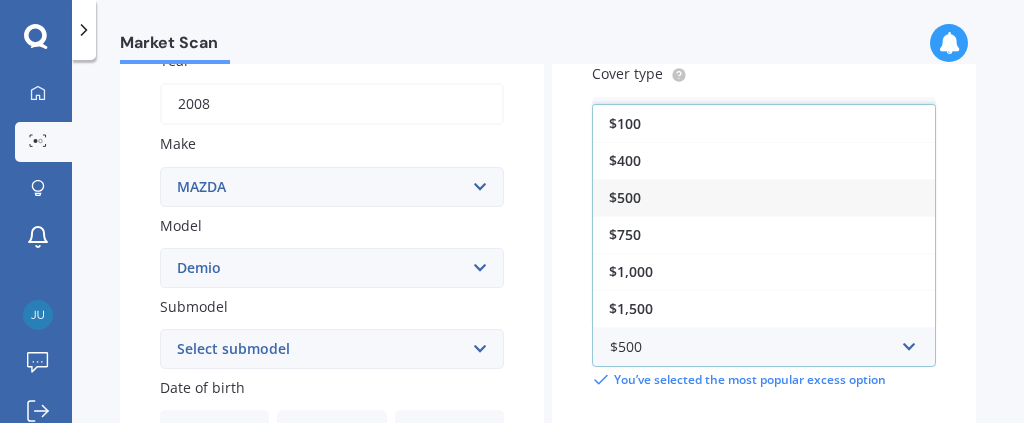 click on "$500" at bounding box center [764, 197] 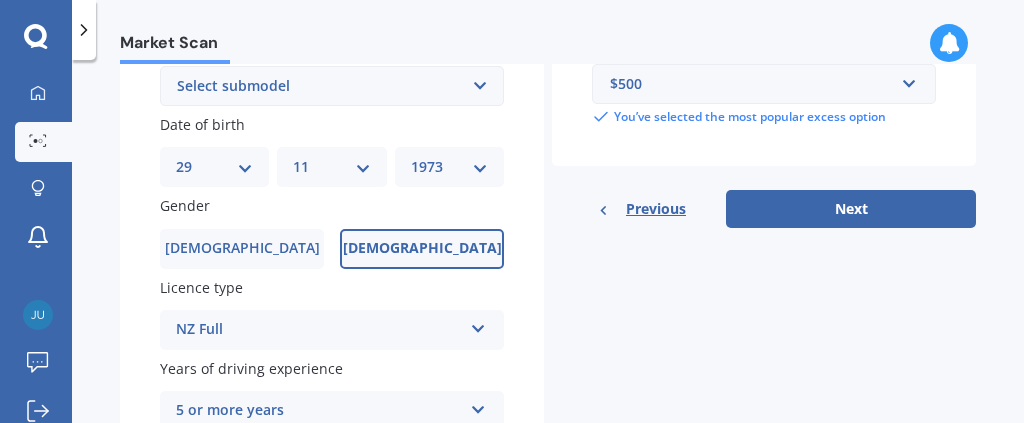 scroll, scrollTop: 593, scrollLeft: 0, axis: vertical 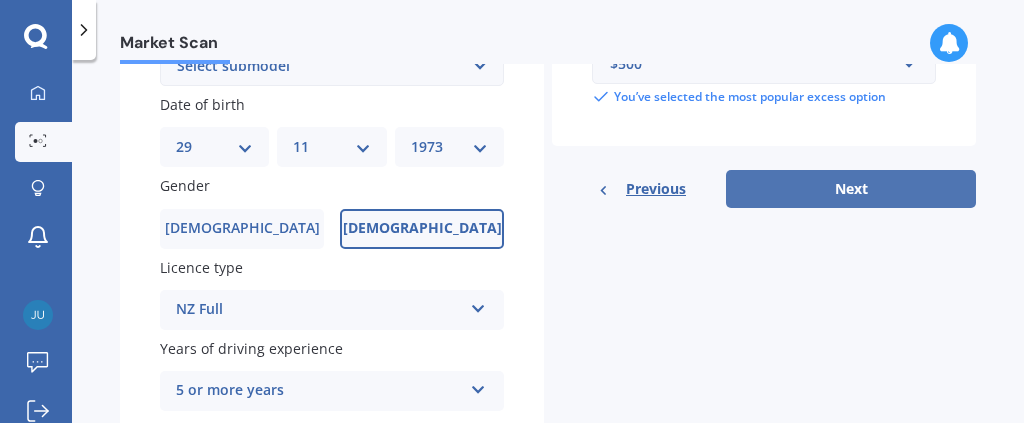 click on "Next" at bounding box center [851, 189] 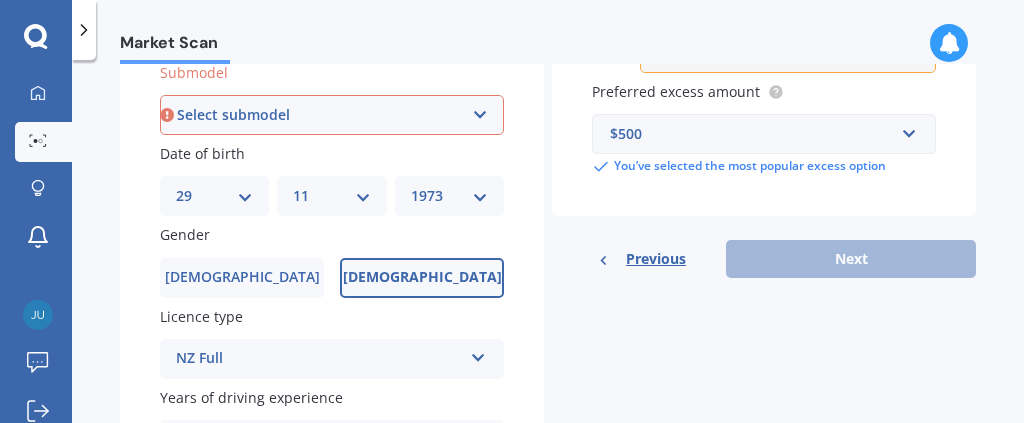 scroll, scrollTop: 540, scrollLeft: 0, axis: vertical 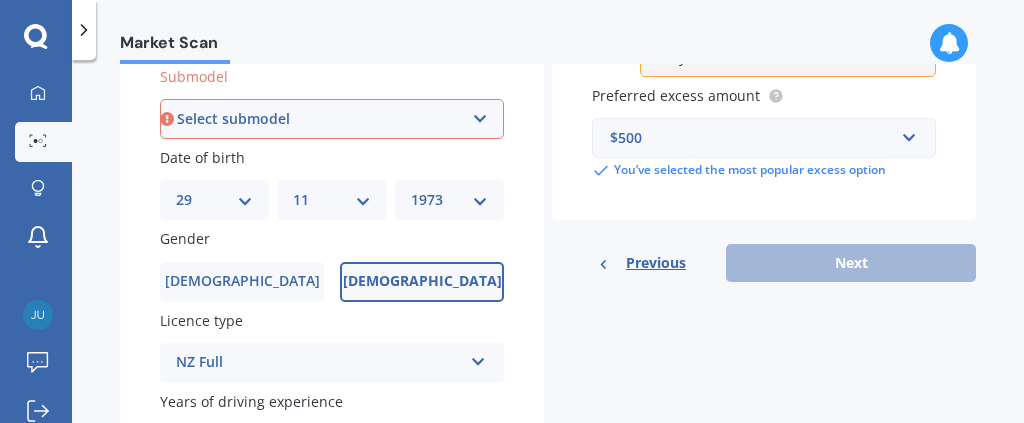 click on "Select submodel (All) Diesel Petrol XD Touring Turbo Diesel" at bounding box center [332, 119] 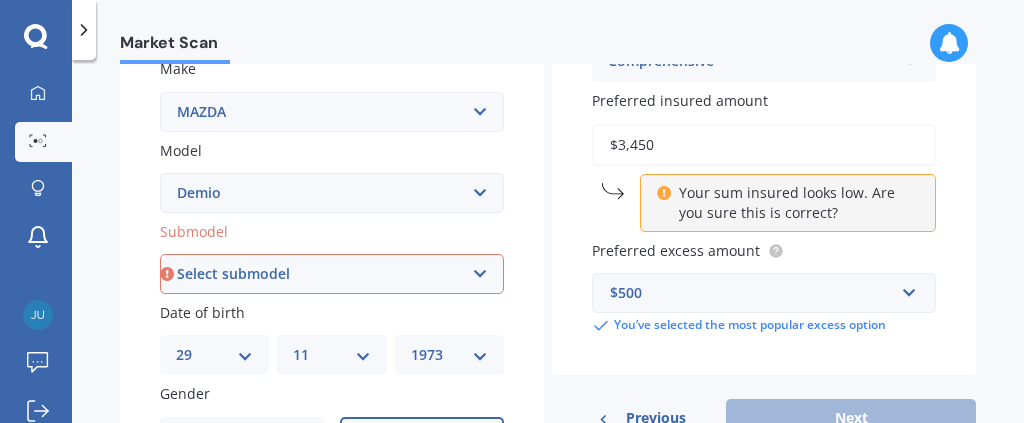 scroll, scrollTop: 442, scrollLeft: 0, axis: vertical 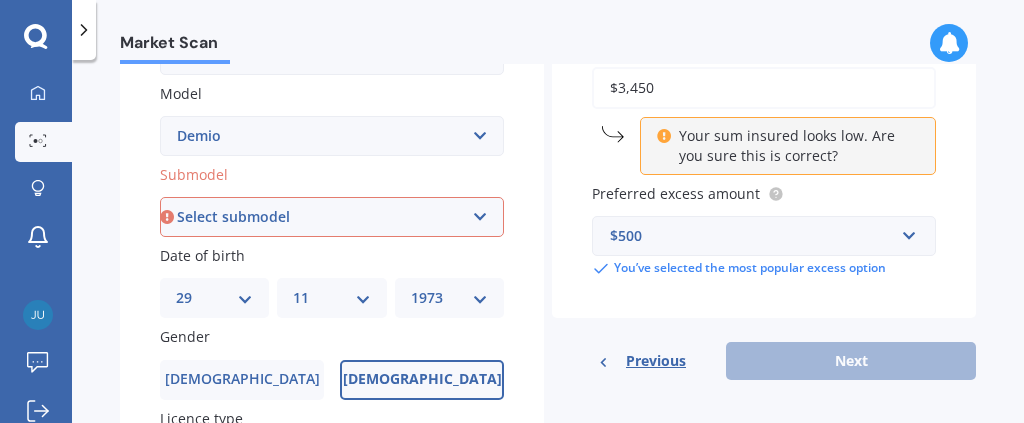 click on "Select submodel (All) Diesel Petrol XD Touring Turbo Diesel" at bounding box center [332, 217] 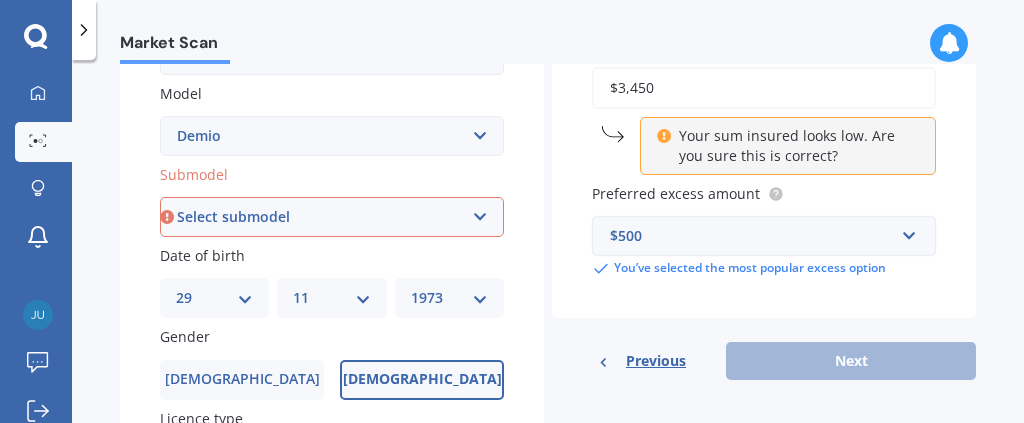 click on "$500" at bounding box center [752, 236] 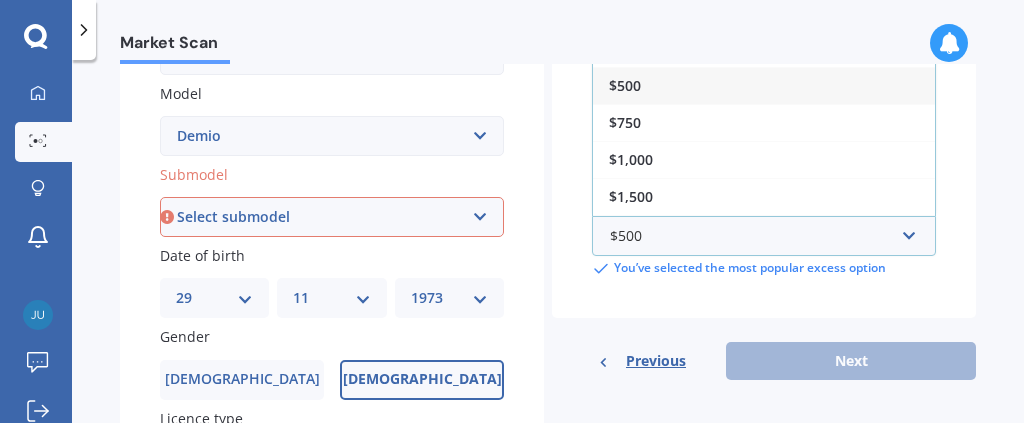 click on "$500" at bounding box center (764, 85) 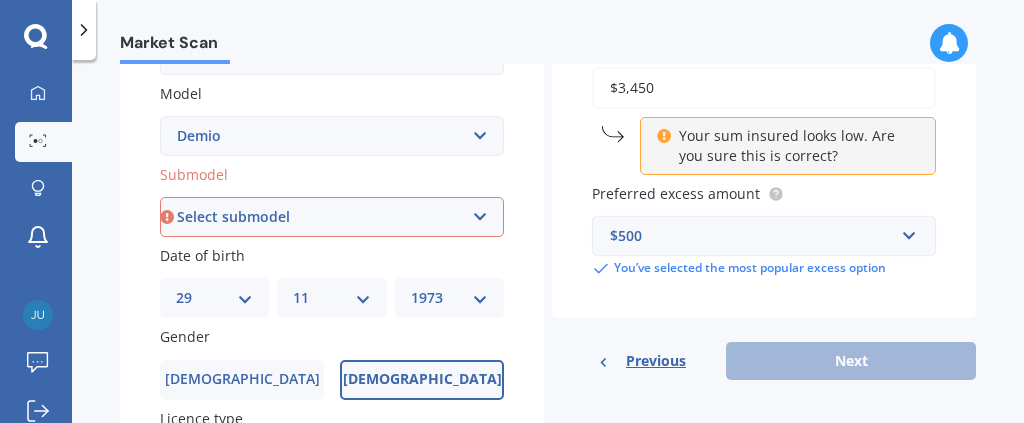 click on "$500" at bounding box center (752, 236) 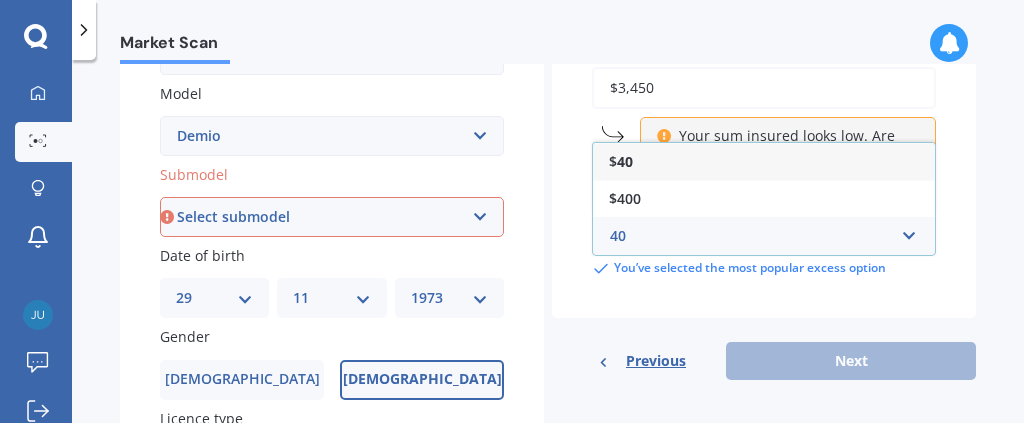 type on "400" 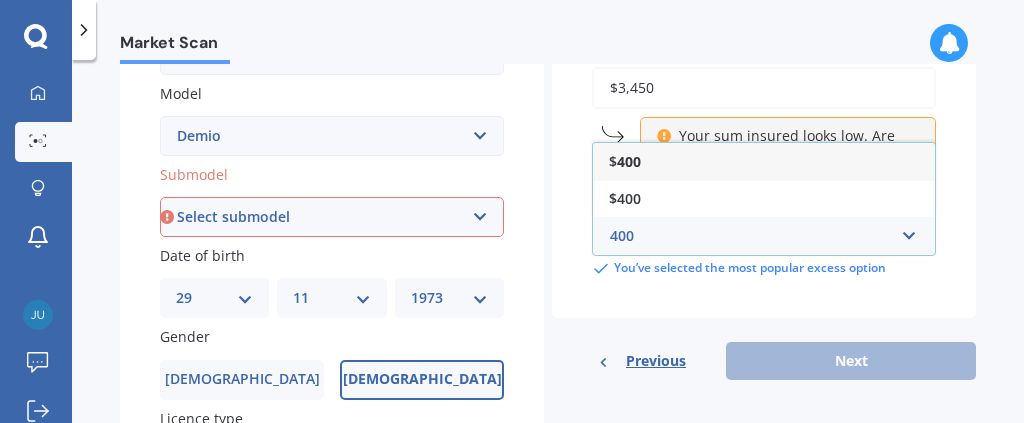 type 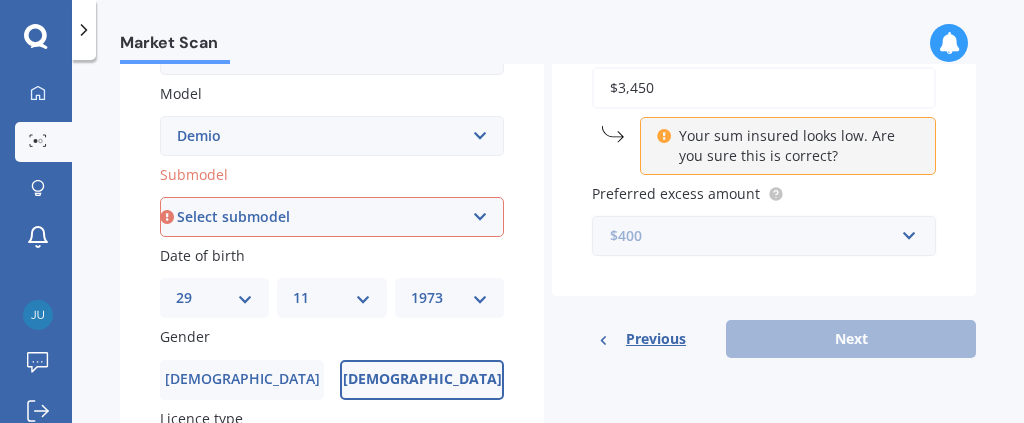 click at bounding box center (757, 236) 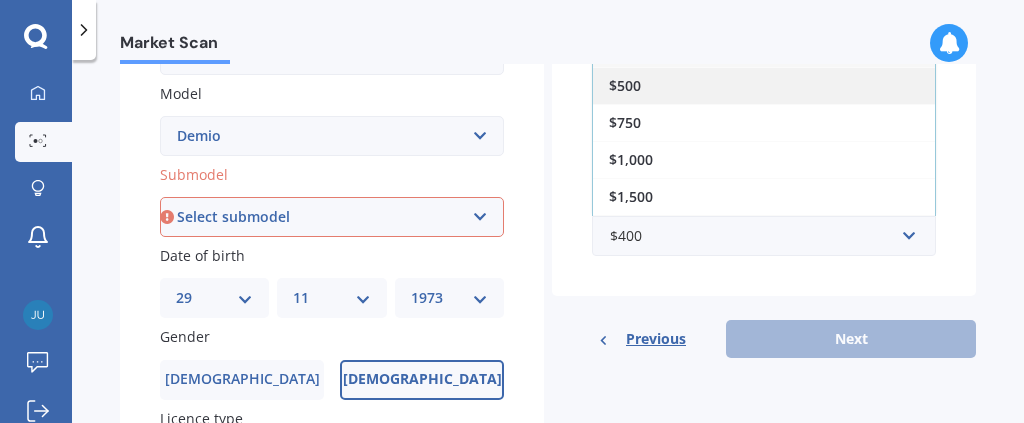 click on "$500" at bounding box center (764, 85) 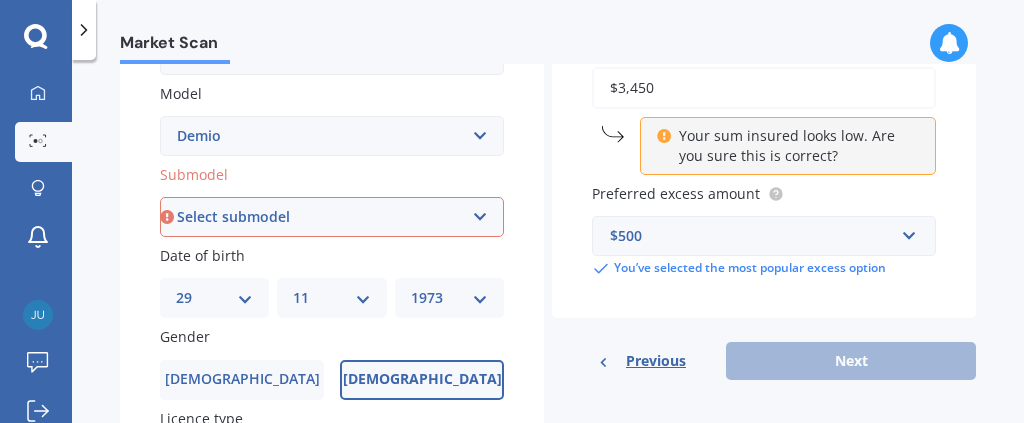 click on "Select submodel (All) Diesel Petrol XD Touring Turbo Diesel" at bounding box center (332, 217) 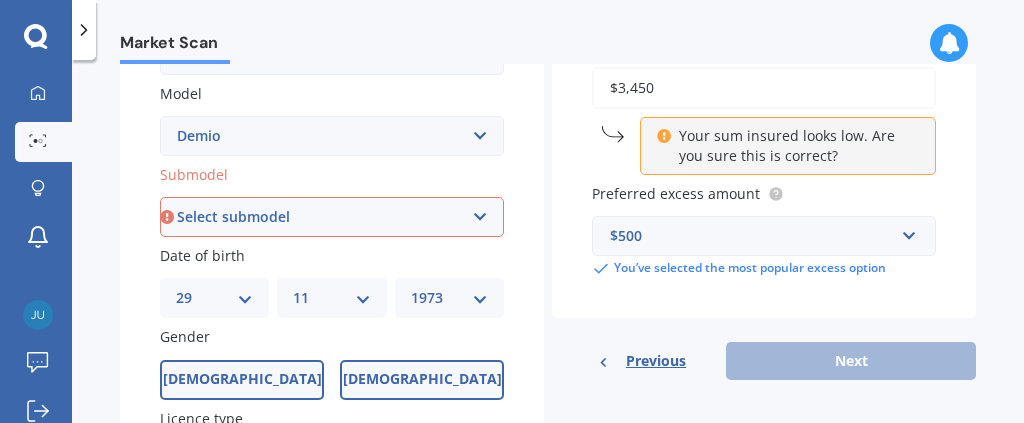 select on "PETROL" 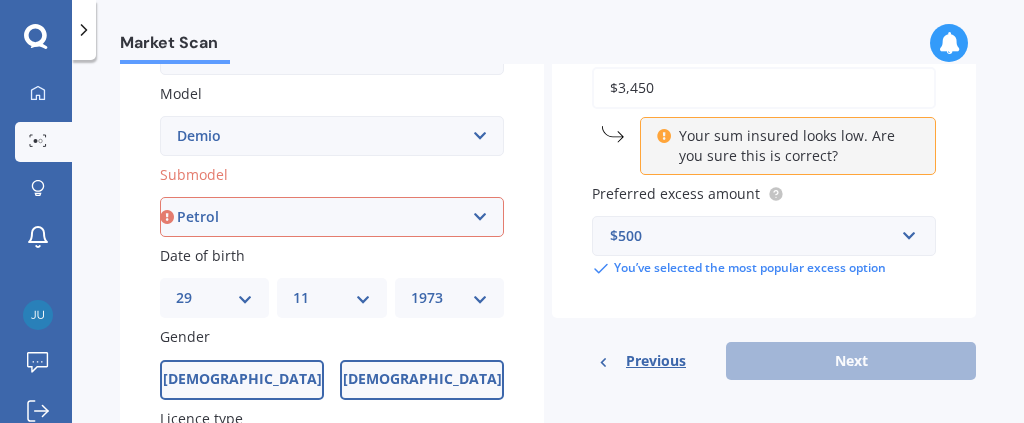 click on "Select submodel (All) Diesel Petrol XD Touring Turbo Diesel" at bounding box center (332, 217) 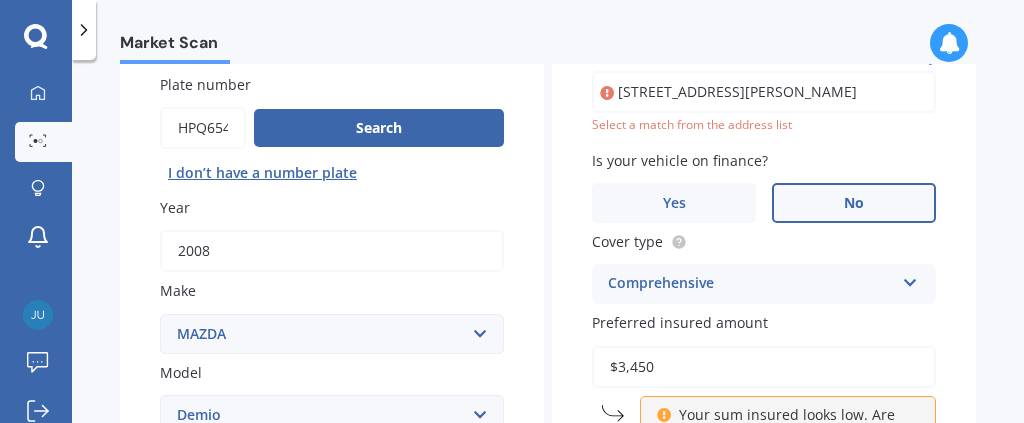 scroll, scrollTop: 137, scrollLeft: 0, axis: vertical 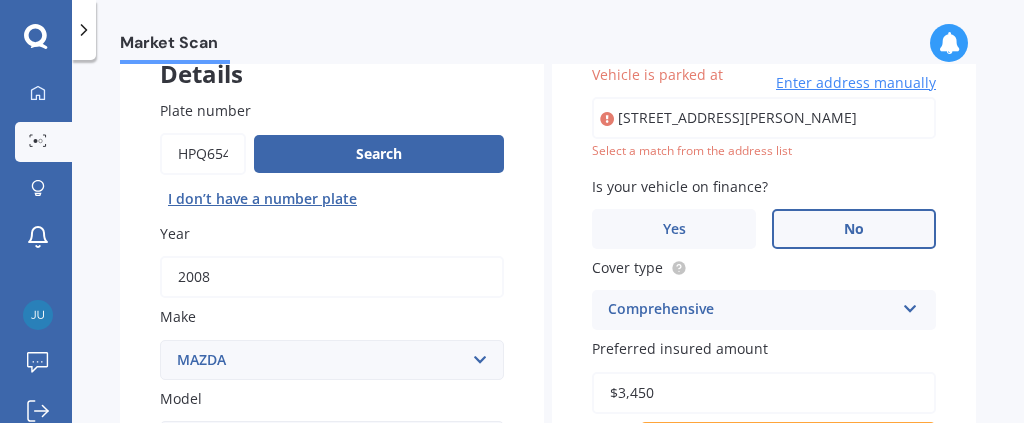 type on "[STREET_ADDRESS][PERSON_NAME]" 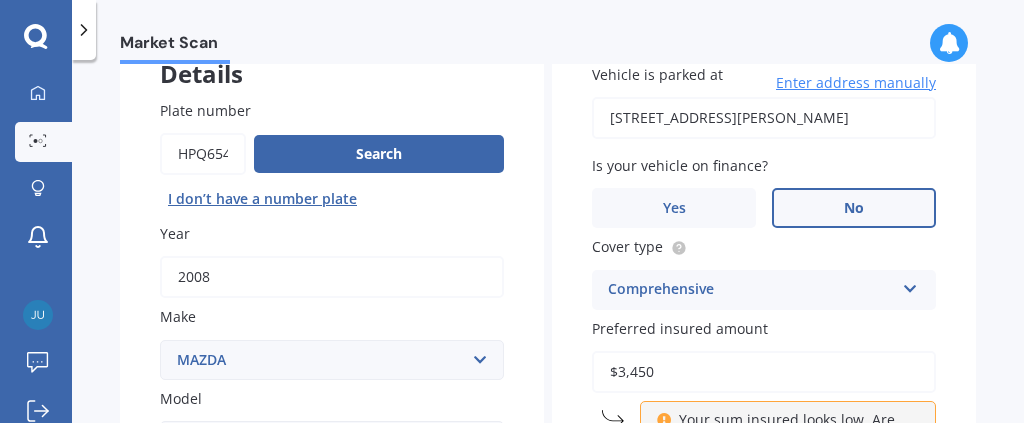 scroll, scrollTop: 455, scrollLeft: 0, axis: vertical 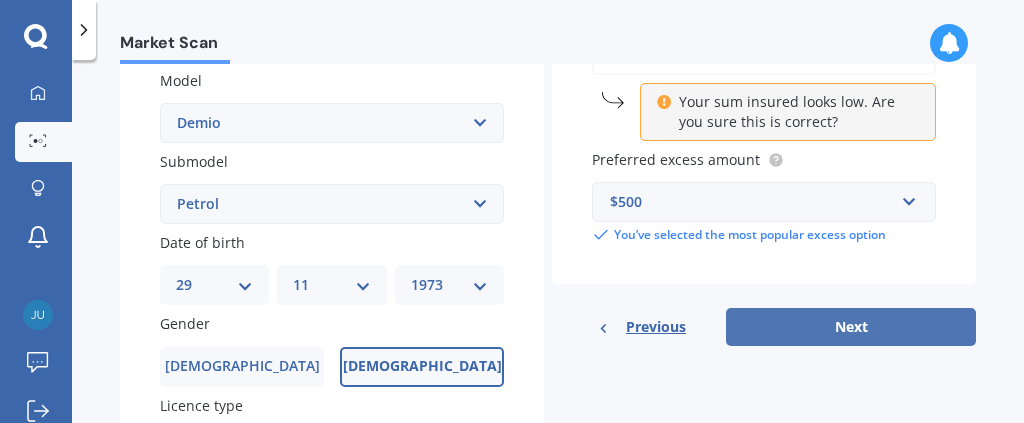 click on "Next" at bounding box center (851, 327) 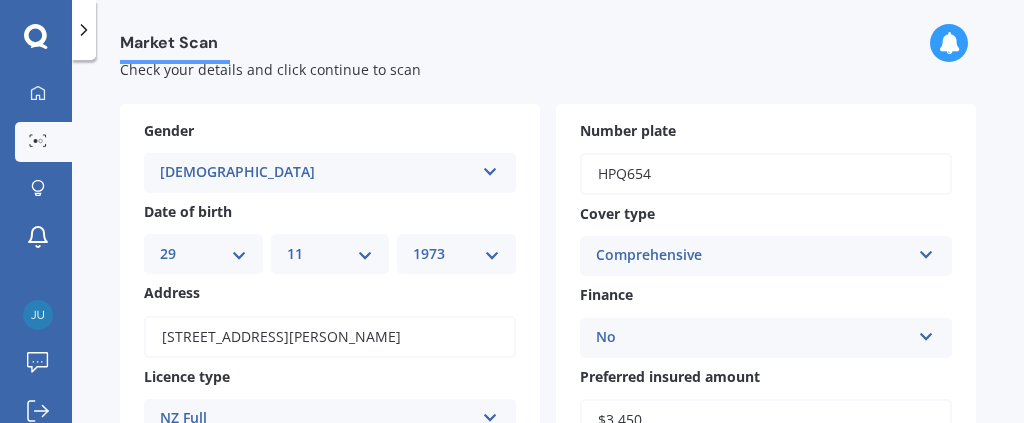 scroll, scrollTop: 0, scrollLeft: 0, axis: both 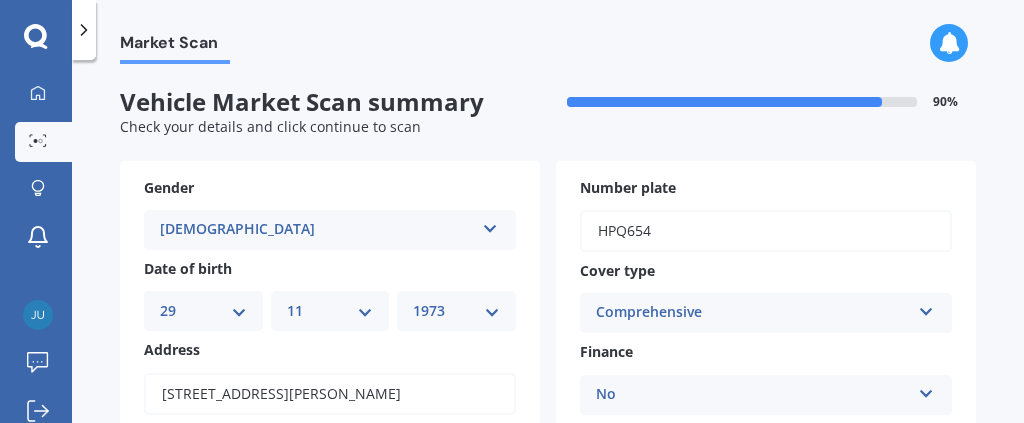 click on "Market Scan" at bounding box center (548, 32) 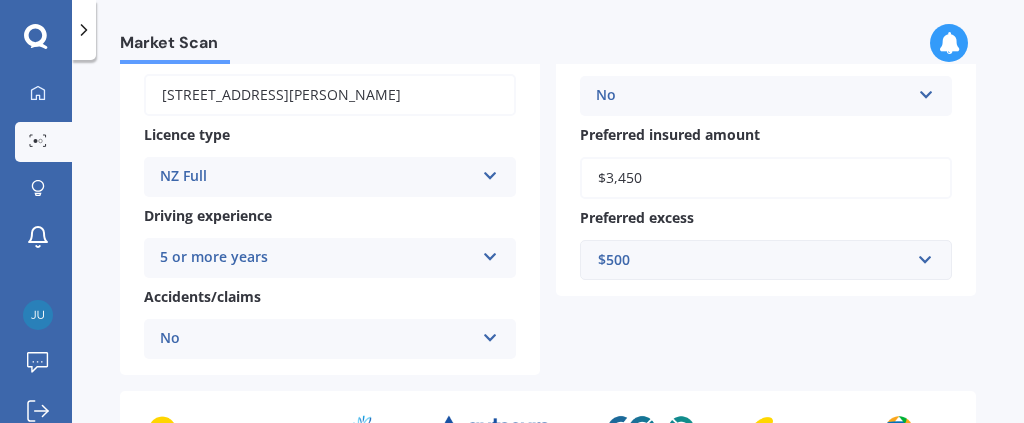 scroll, scrollTop: 324, scrollLeft: 0, axis: vertical 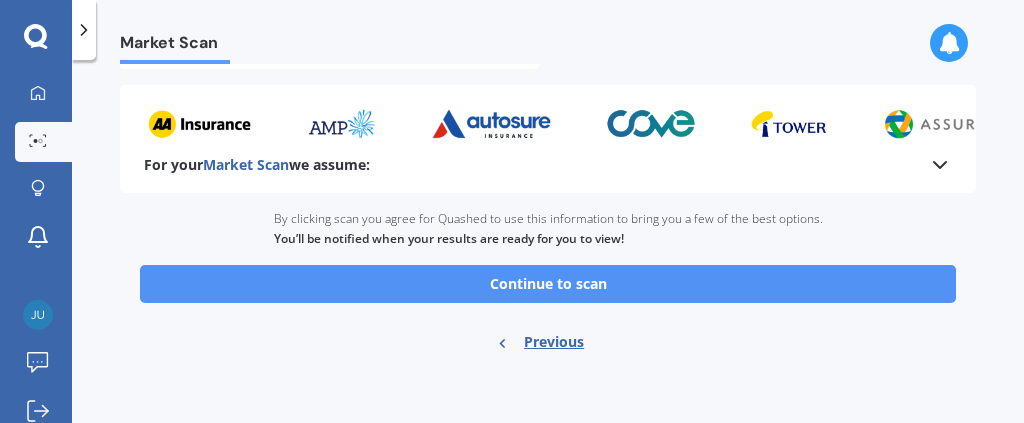 click on "Continue to scan" at bounding box center (548, 284) 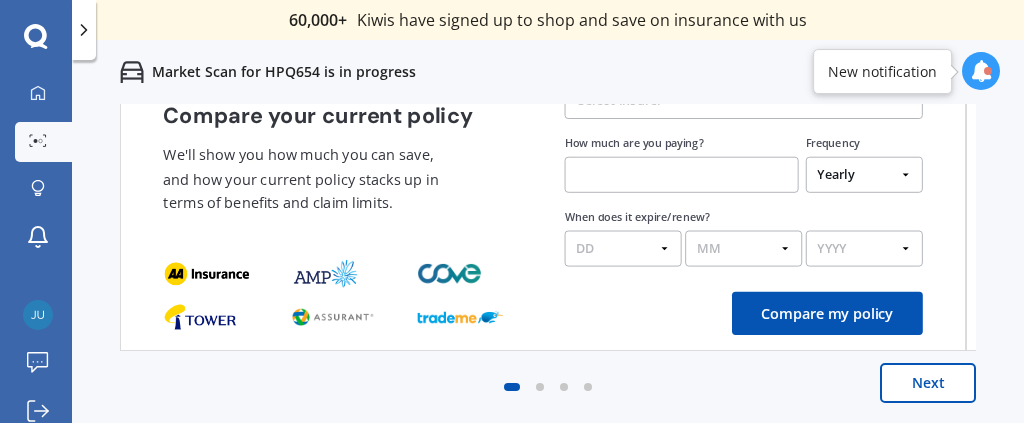 scroll, scrollTop: 0, scrollLeft: 0, axis: both 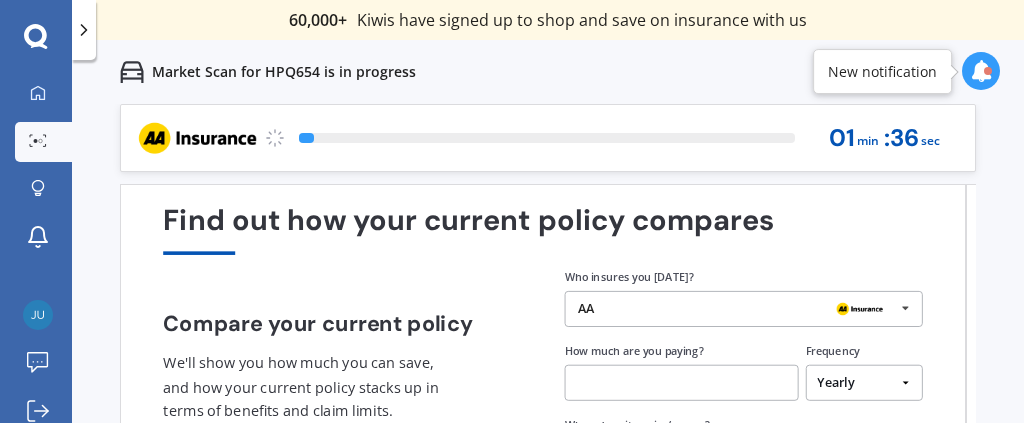 click on "AA" at bounding box center [736, 309] 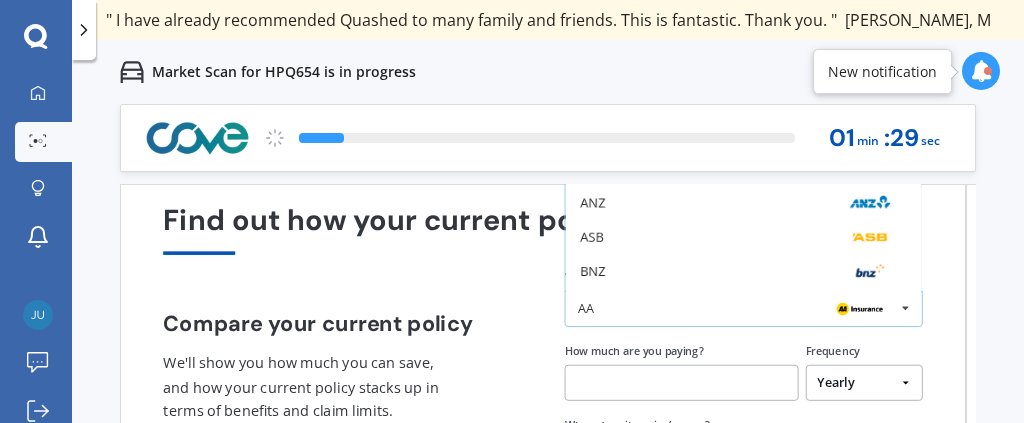 scroll, scrollTop: 0, scrollLeft: 0, axis: both 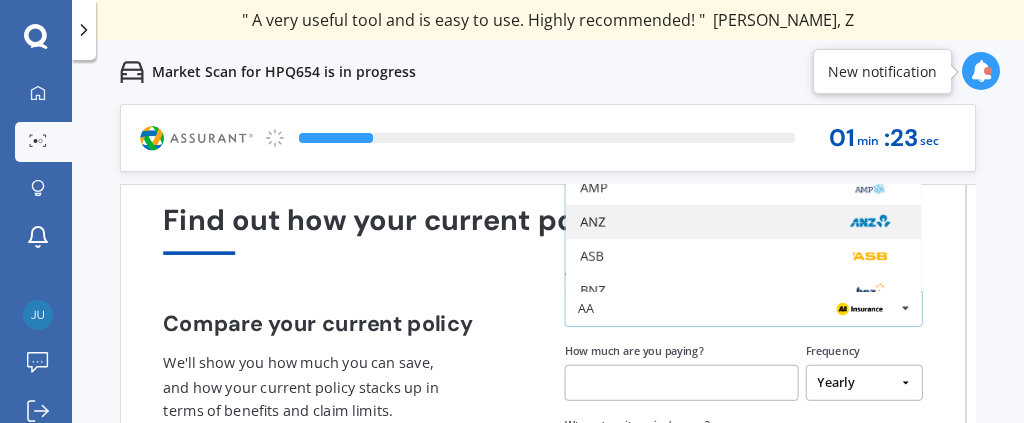 click on "ANZ" at bounding box center (743, 222) 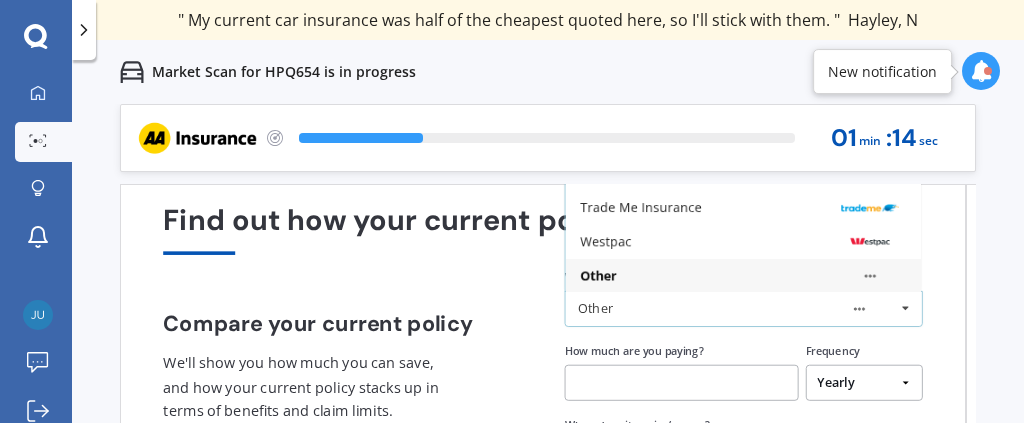 scroll, scrollTop: 0, scrollLeft: 0, axis: both 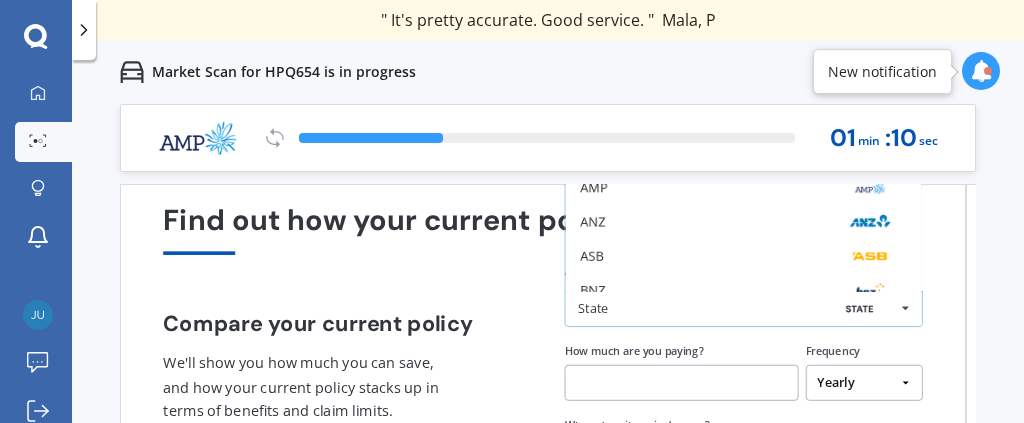 click on "State" at bounding box center (736, 309) 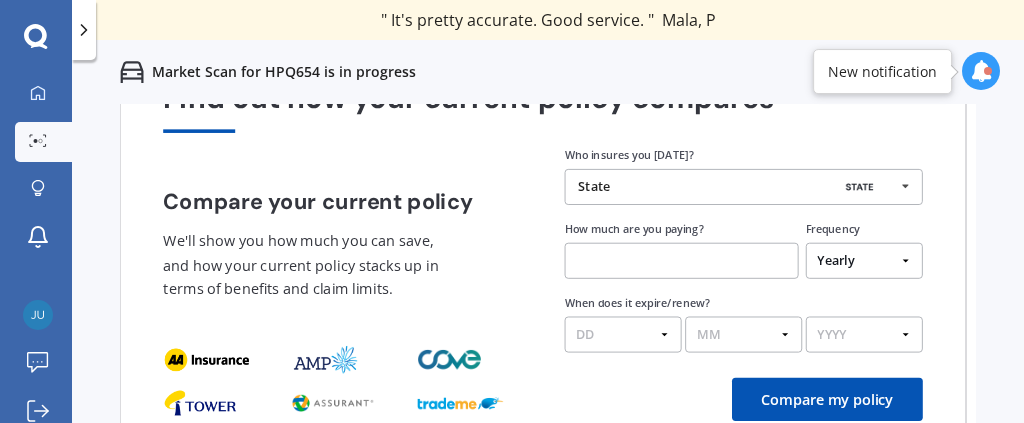 scroll, scrollTop: 121, scrollLeft: 0, axis: vertical 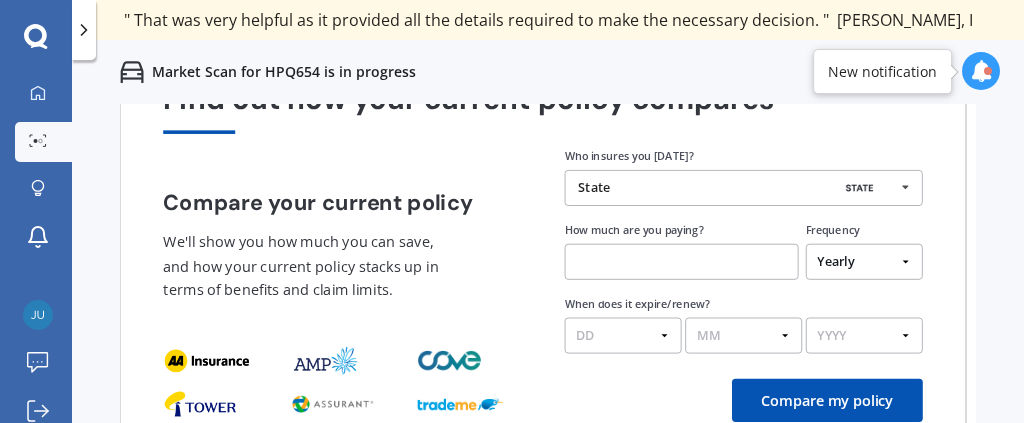 click on "Yearly Six-Monthly Quarterly Monthly Fortnightly Weekly One-Off" at bounding box center [864, 262] 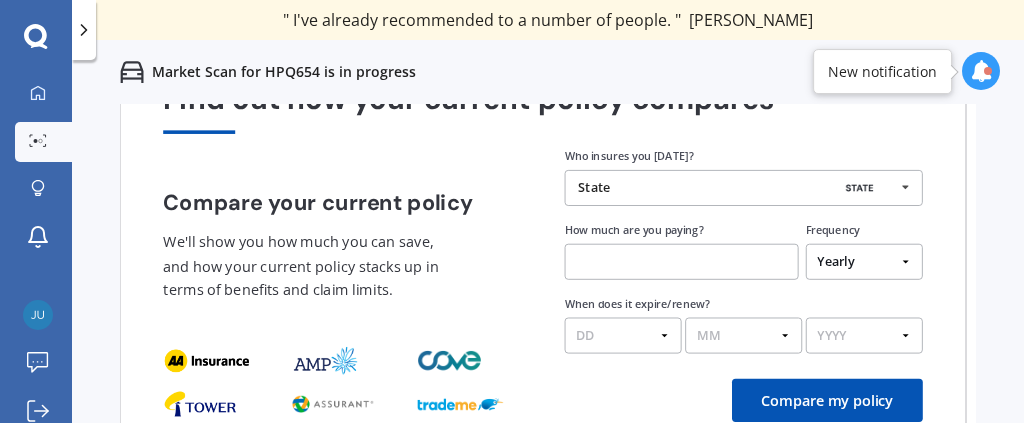 select on "Monthly" 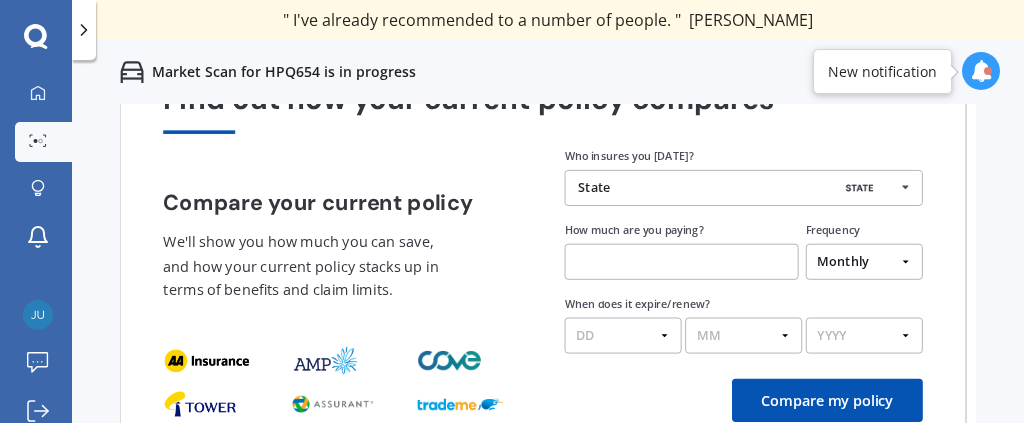 click on "Yearly Six-Monthly Quarterly Monthly Fortnightly Weekly One-Off" at bounding box center [864, 262] 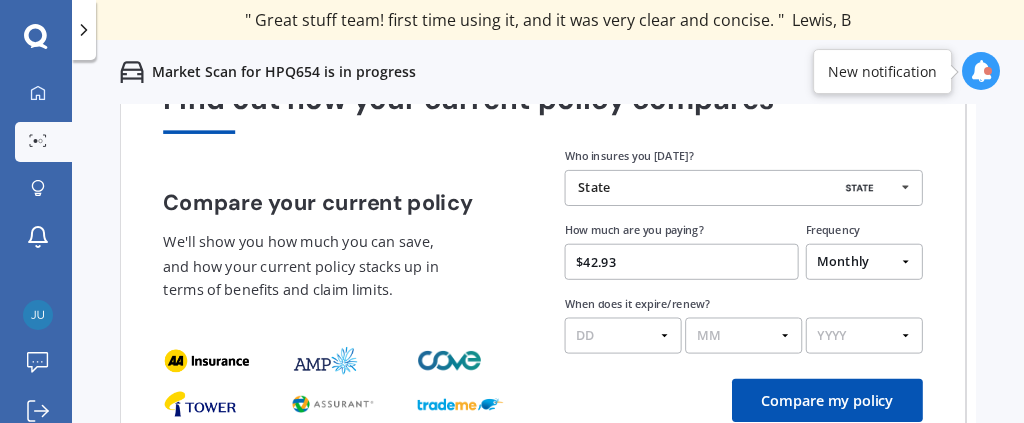 type on "$42.93" 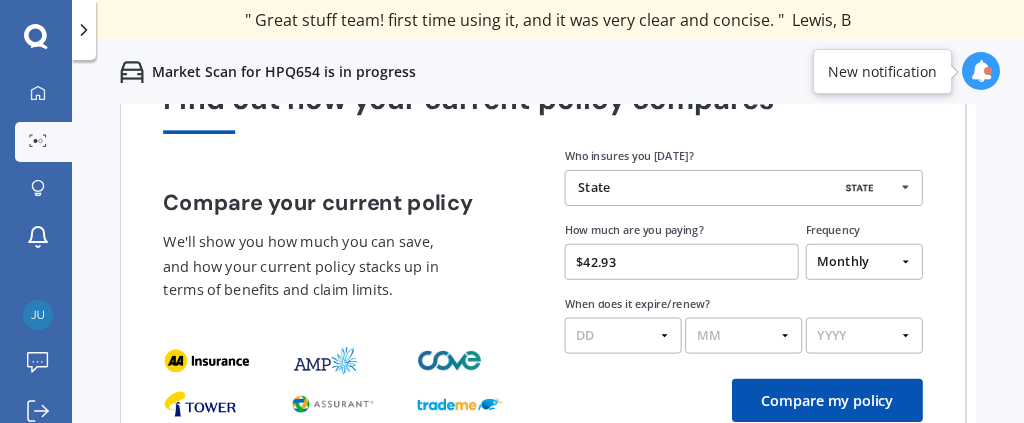 click on "DD 01 02 03 04 05 06 07 08 09 10 11 12 13 14 15 16 17 18 19 20 21 22 23 24 25 26 27 28 29 30 31" at bounding box center (623, 336) 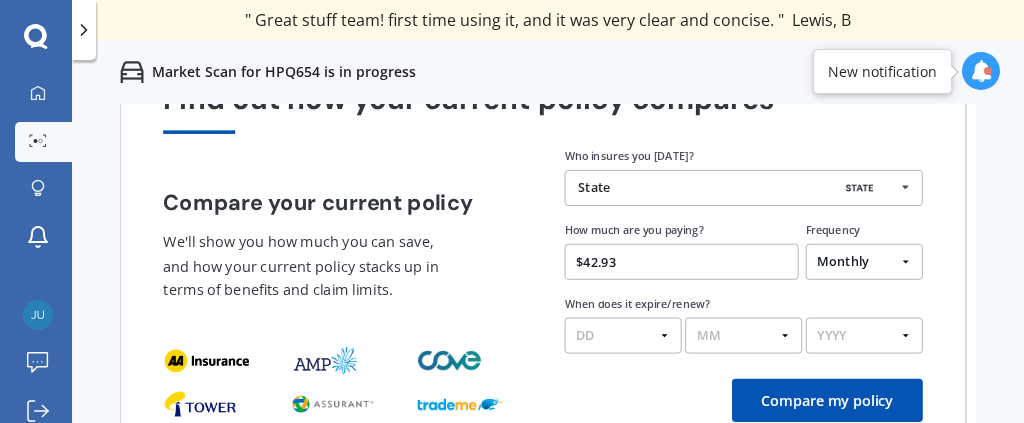 click on "DD 01 02 03 04 05 06 07 08 09 10 11 12 13 14 15 16 17 18 19 20 21 22 23 24 25 26 27 28 29 30 31" at bounding box center (623, 336) 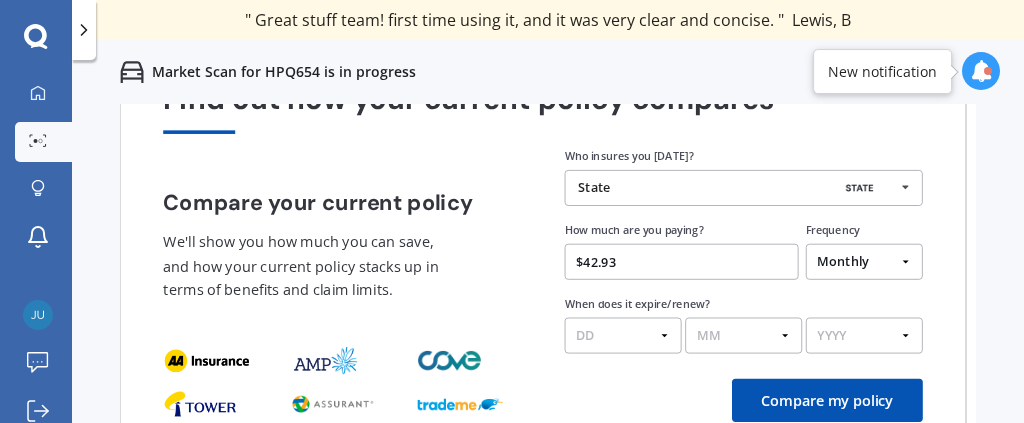 select on "02" 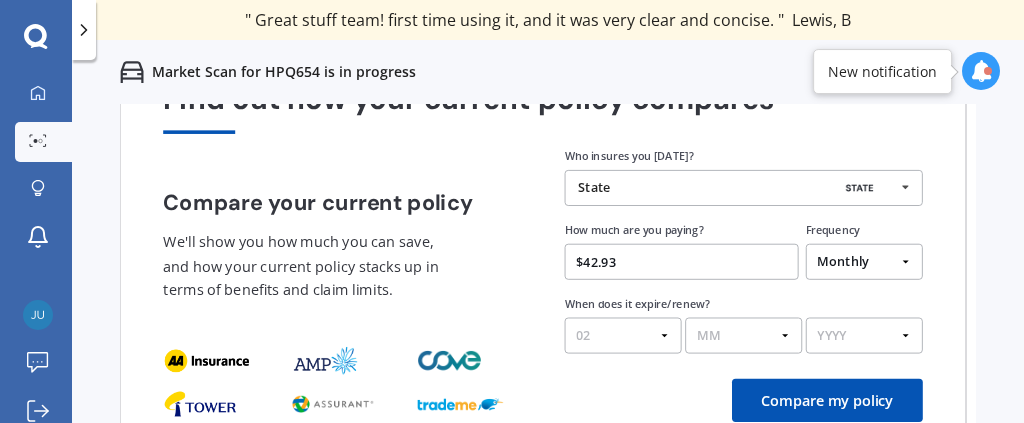 click on "DD 01 02 03 04 05 06 07 08 09 10 11 12 13 14 15 16 17 18 19 20 21 22 23 24 25 26 27 28 29 30 31" at bounding box center [623, 336] 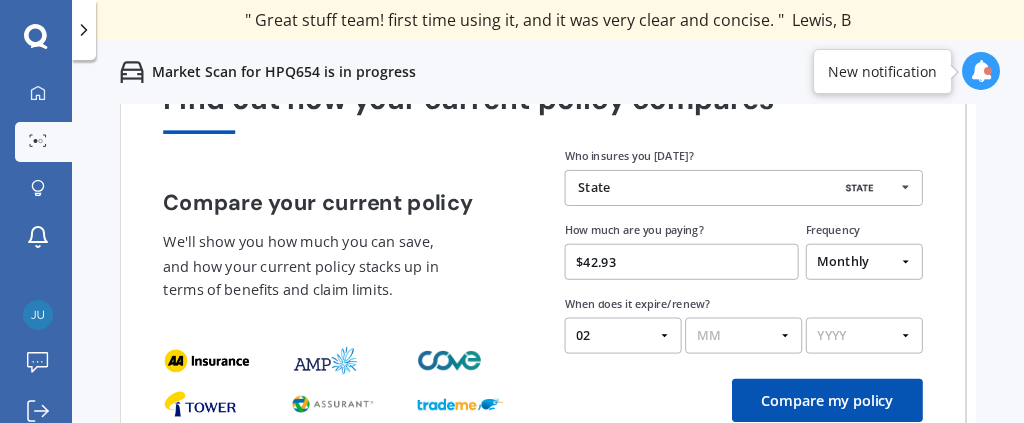 click on "MM 01 02 03 04 05 06 07 08 09 10 11 12" at bounding box center [743, 336] 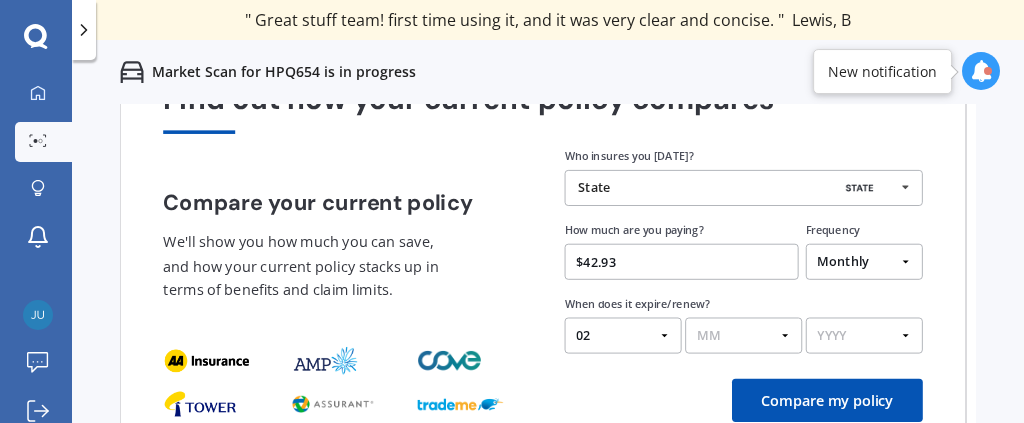 select on "11" 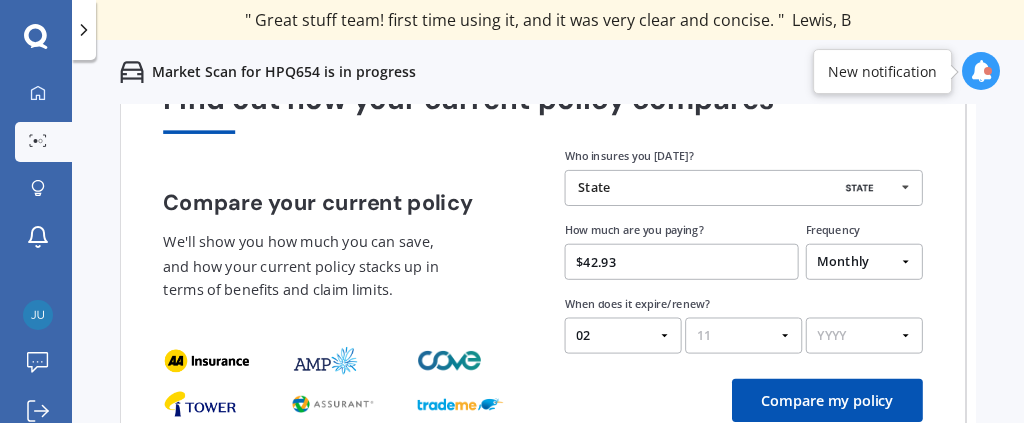 click on "MM 01 02 03 04 05 06 07 08 09 10 11 12" at bounding box center [743, 336] 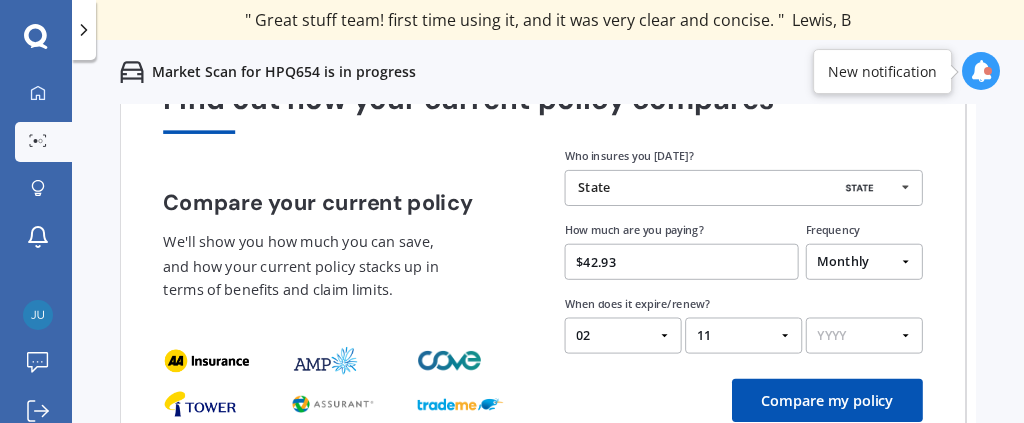 click on "YYYY 2026 2025 2024" at bounding box center [864, 336] 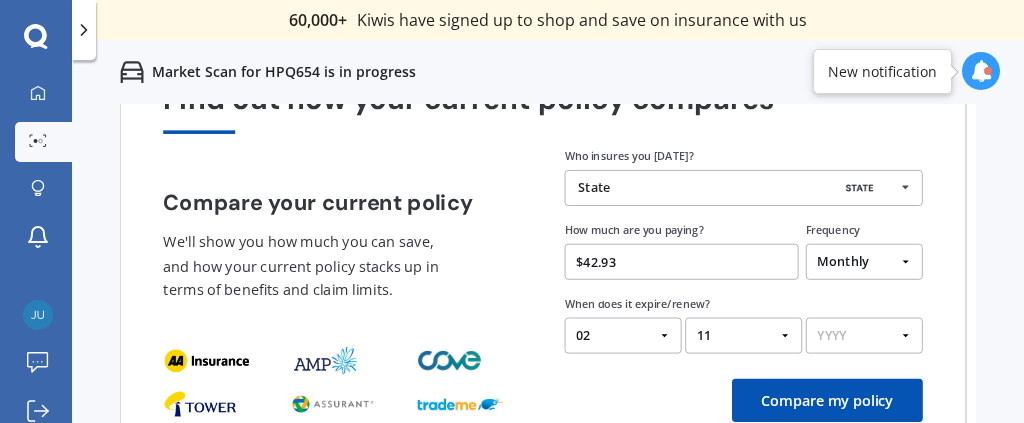 select on "2025" 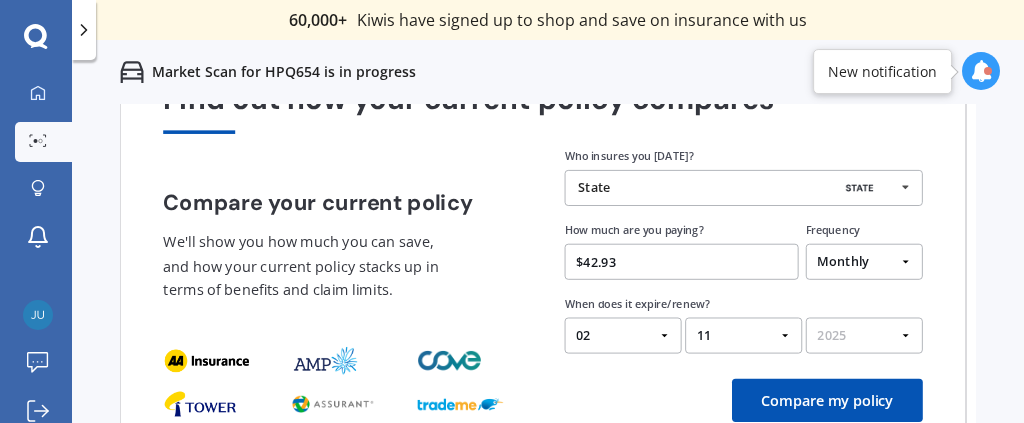 click on "YYYY 2026 2025 2024" at bounding box center [864, 336] 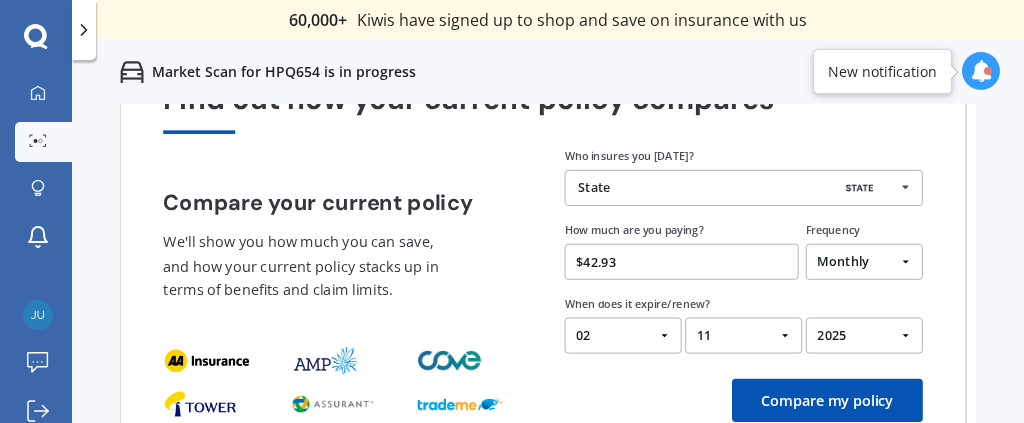 click on "Compare my policy" at bounding box center [827, 400] 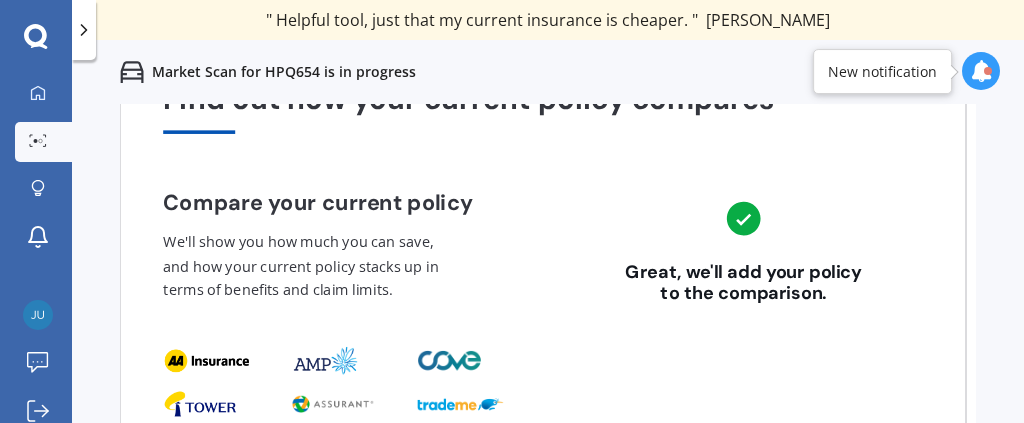 scroll, scrollTop: 207, scrollLeft: 0, axis: vertical 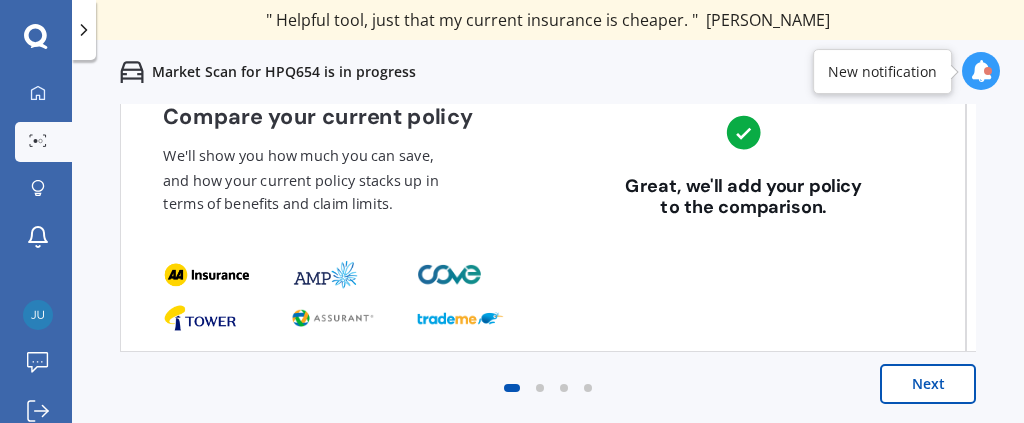click on "Next" at bounding box center [928, 384] 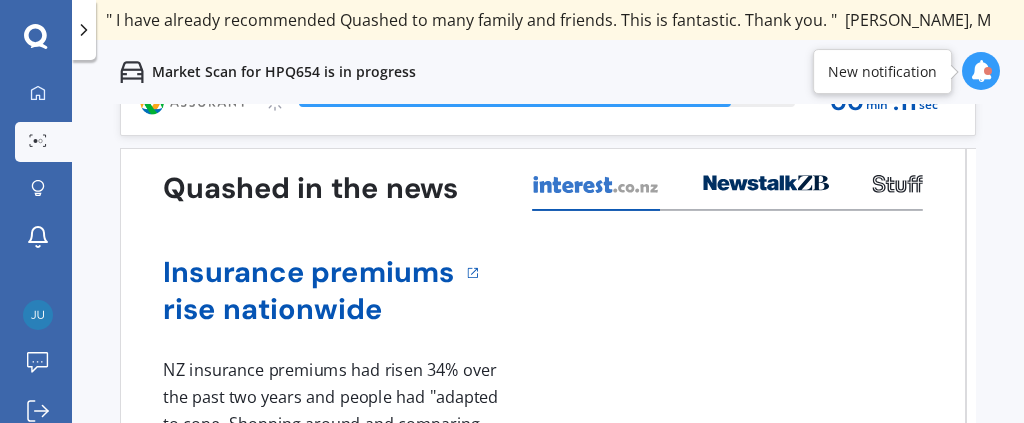 scroll, scrollTop: 0, scrollLeft: 0, axis: both 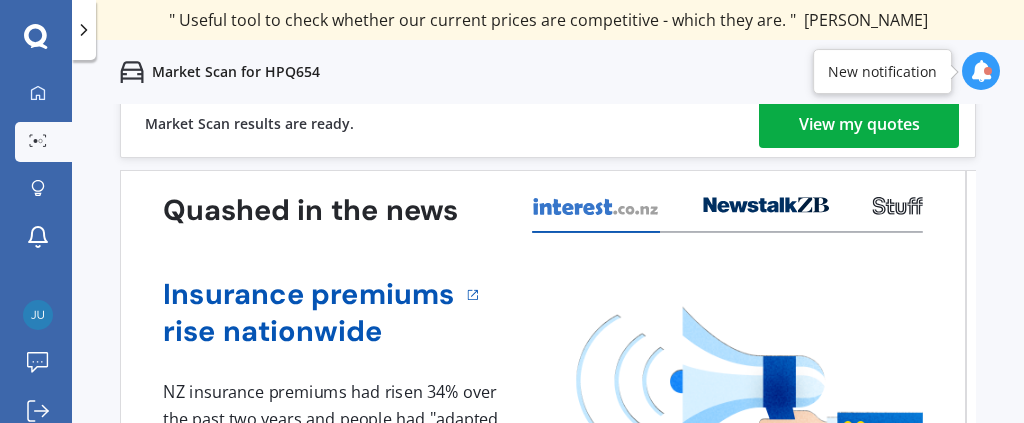 click on "View my quotes" at bounding box center [859, 124] 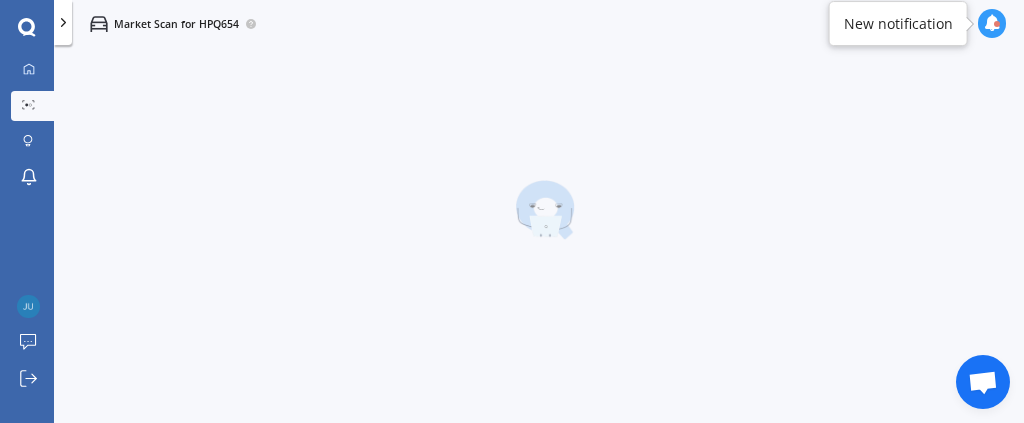 scroll, scrollTop: 0, scrollLeft: 0, axis: both 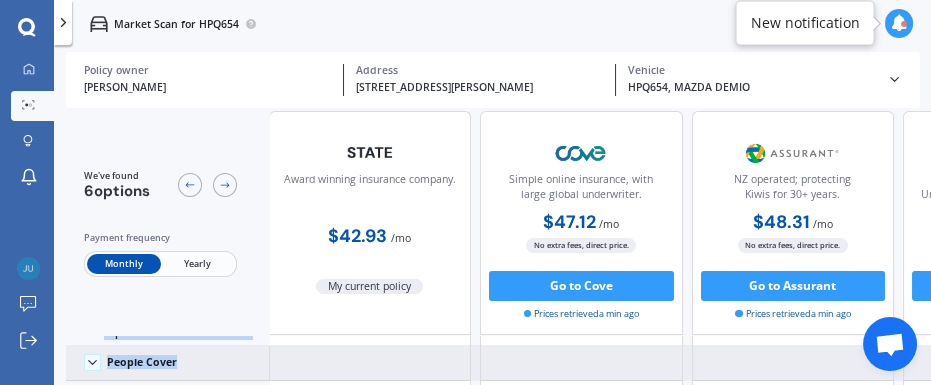 drag, startPoint x: 558, startPoint y: 375, endPoint x: 636, endPoint y: 375, distance: 78 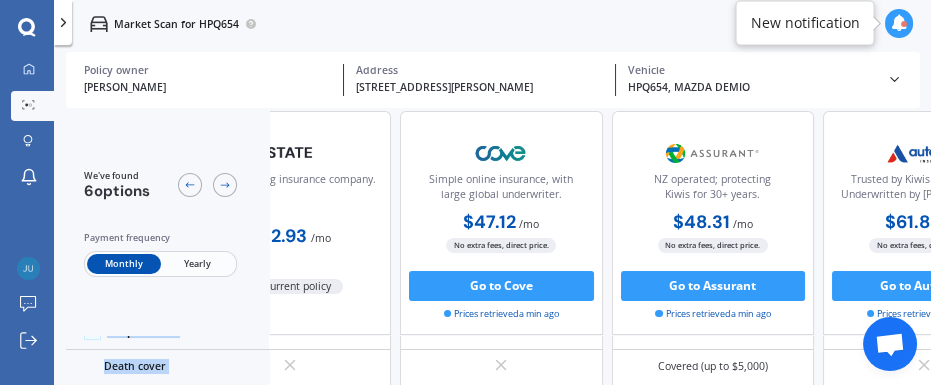 scroll, scrollTop: 397, scrollLeft: 0, axis: vertical 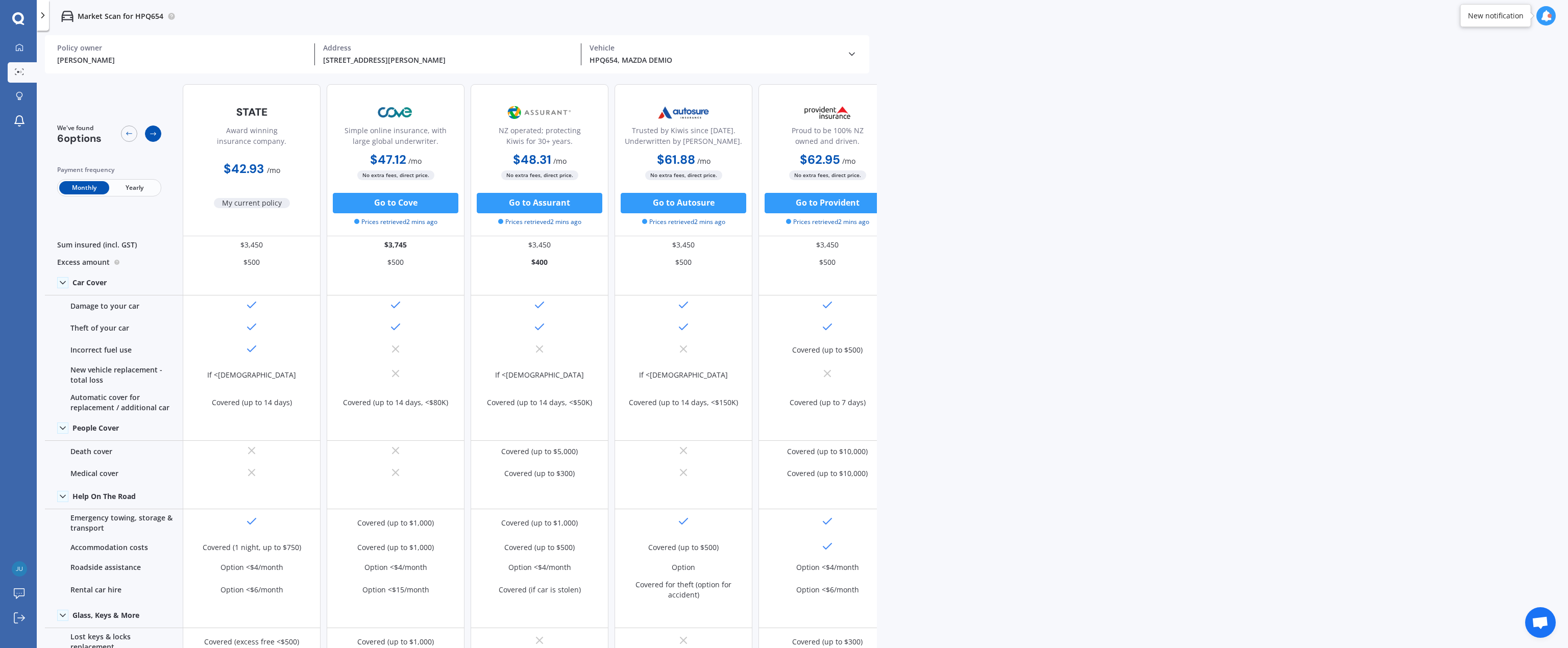 click 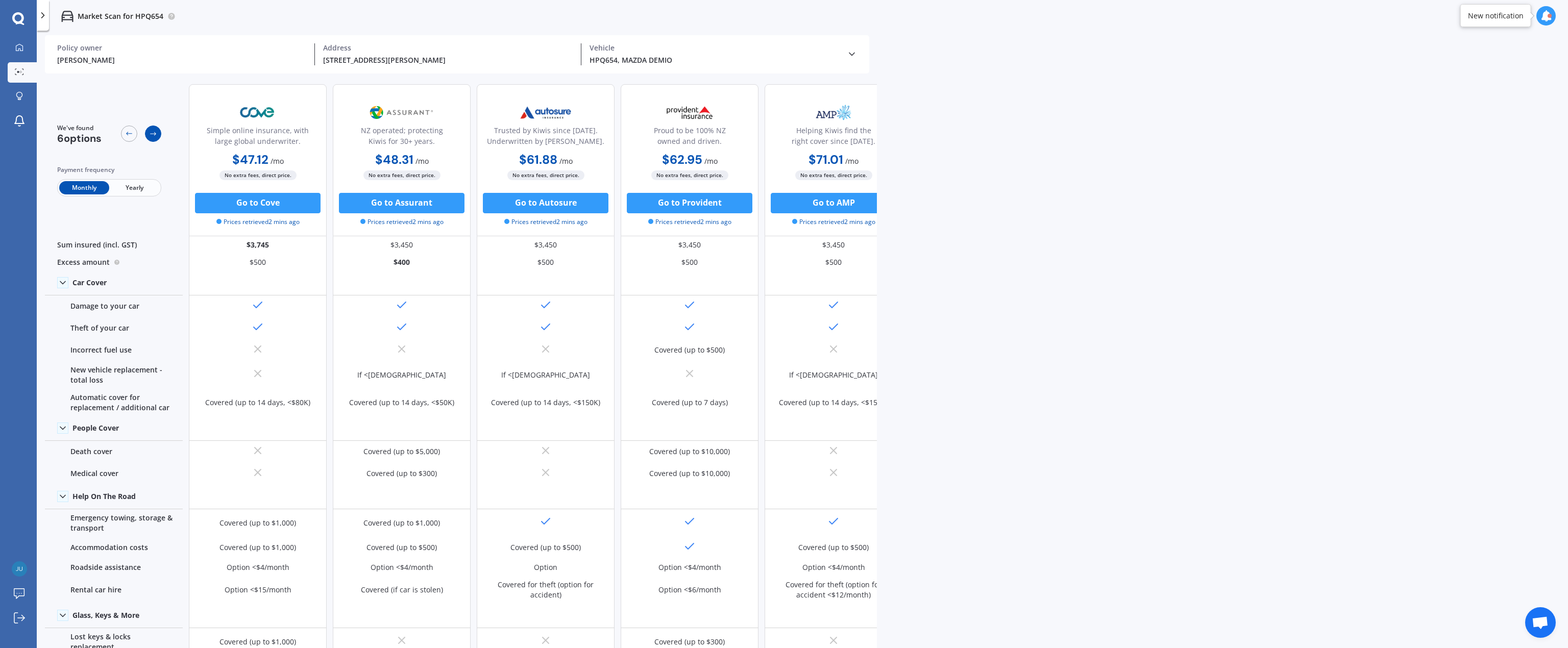click 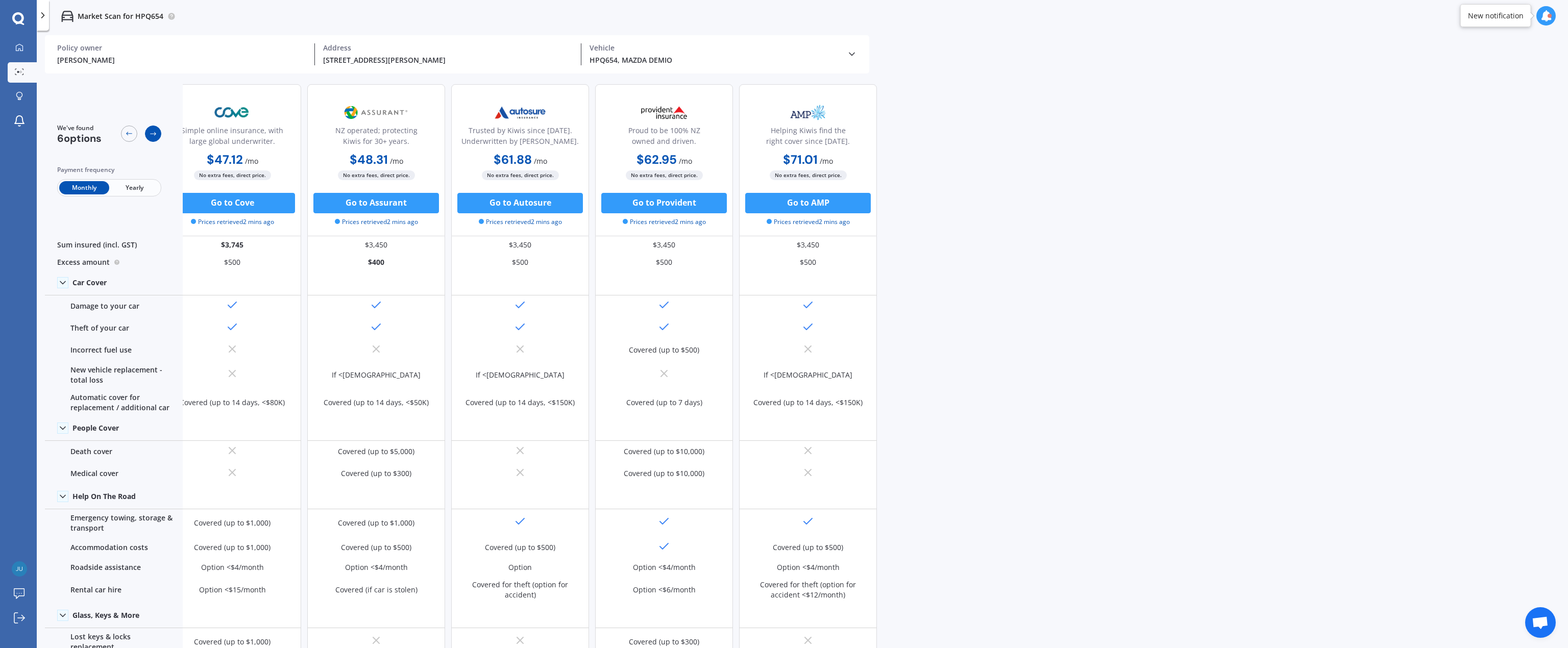click 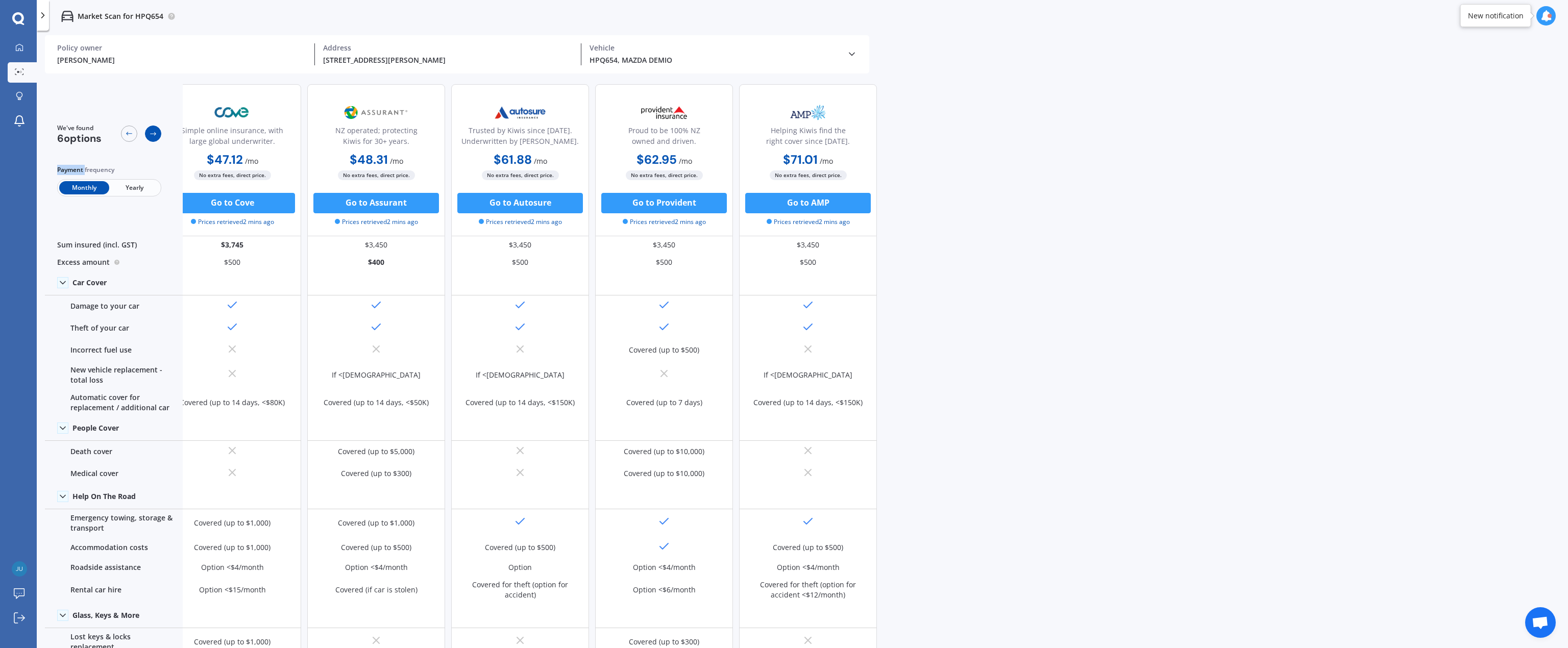 click 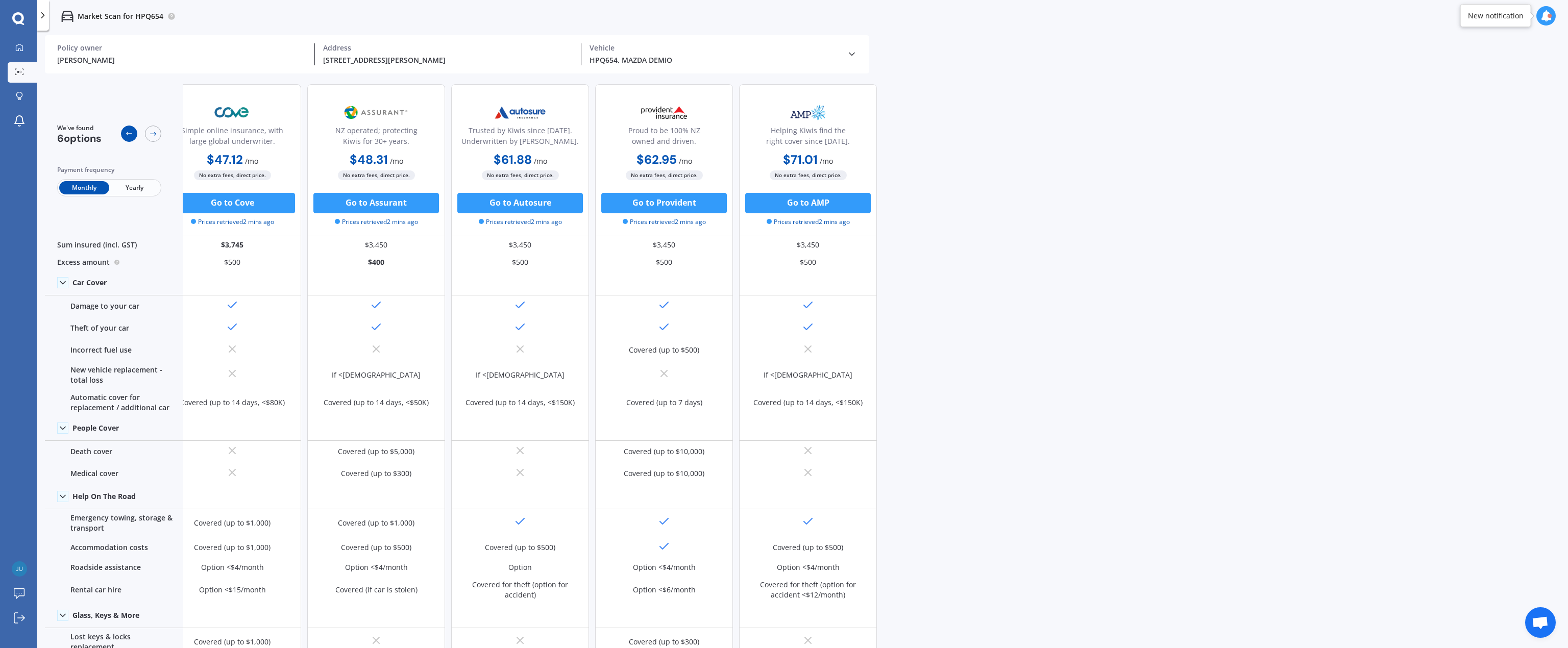 click at bounding box center [129, 134] 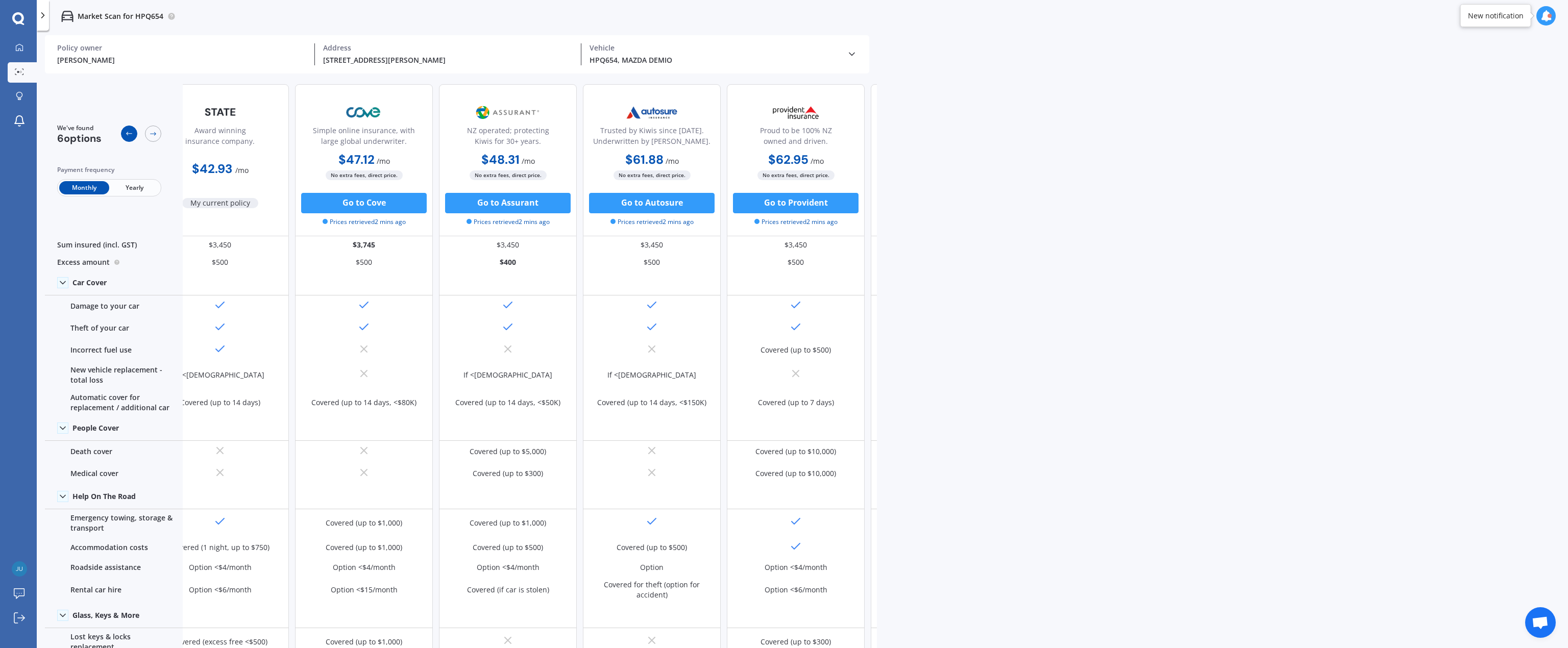 scroll, scrollTop: 0, scrollLeft: 30, axis: horizontal 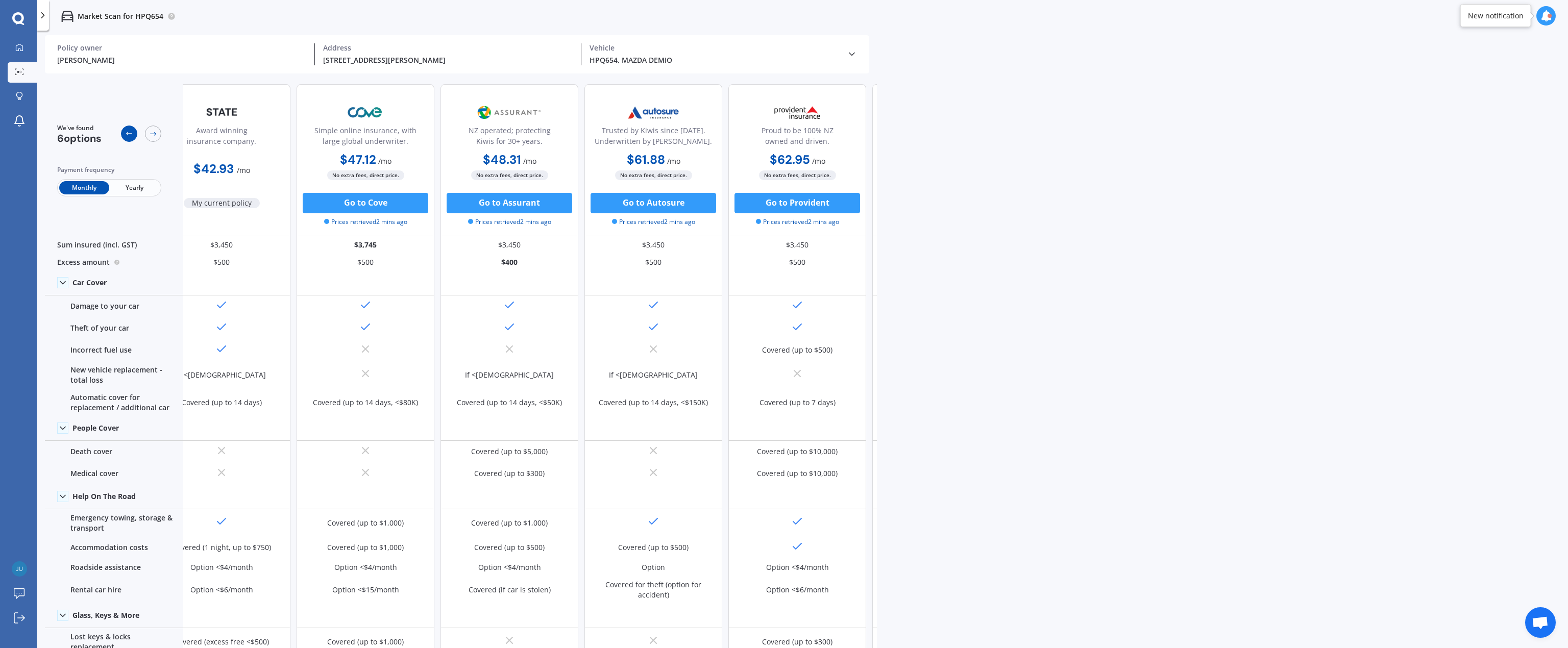 click at bounding box center (129, 134) 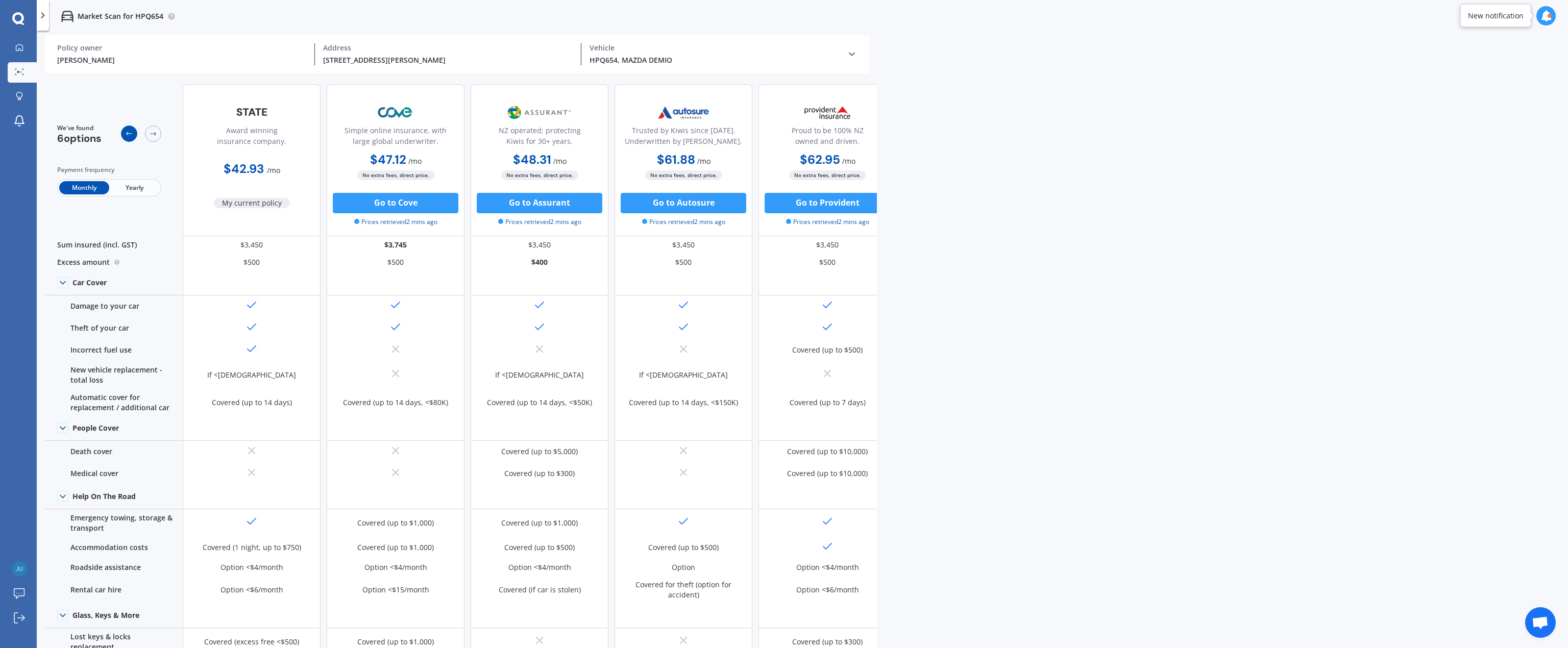 click at bounding box center [129, 134] 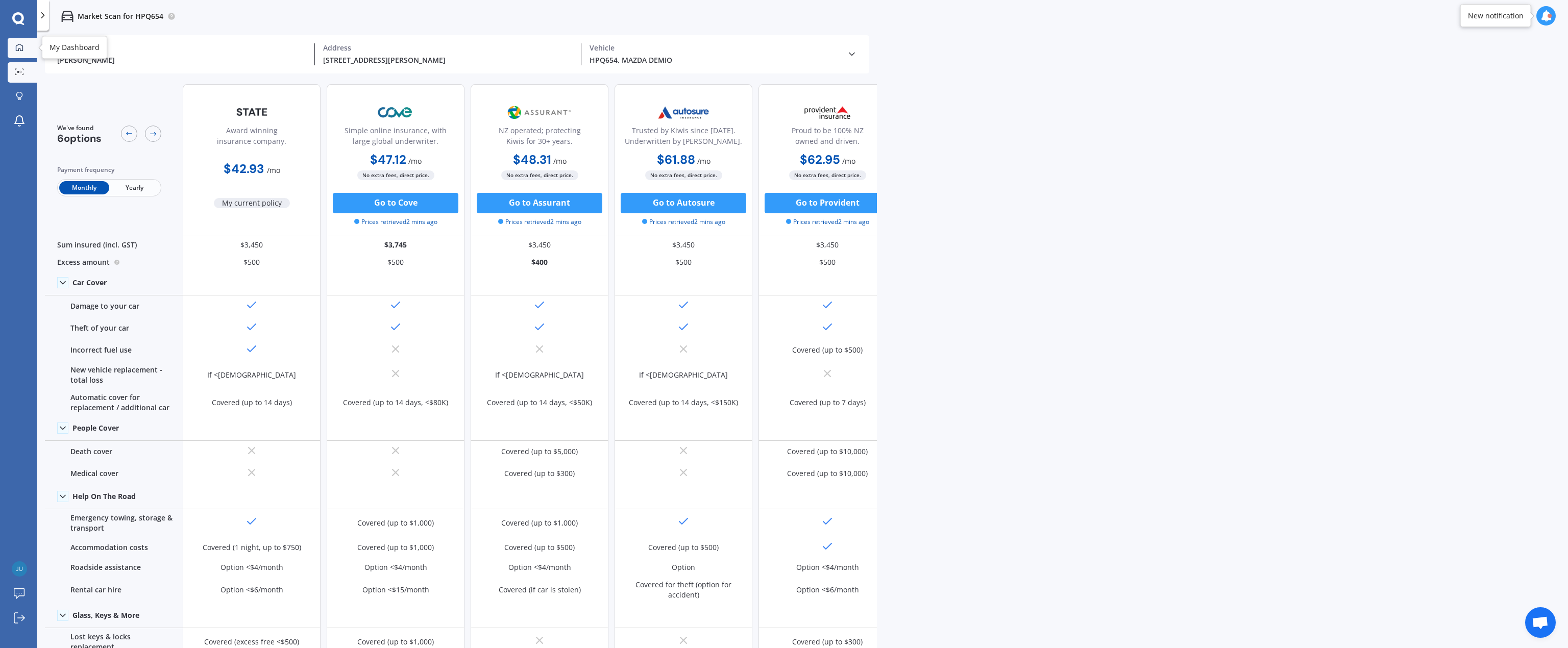 click at bounding box center (19, 48) 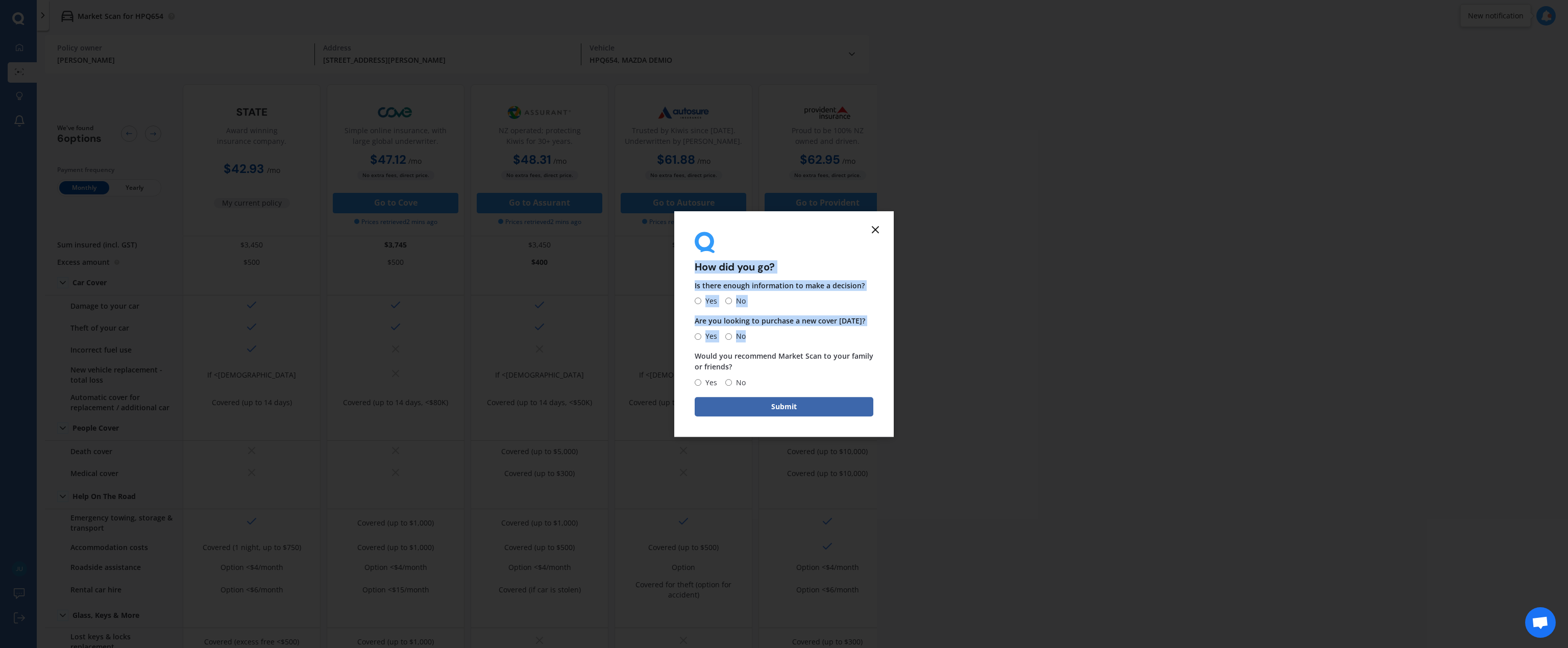 drag, startPoint x: 626, startPoint y: 315, endPoint x: 794, endPoint y: 335, distance: 169.1863 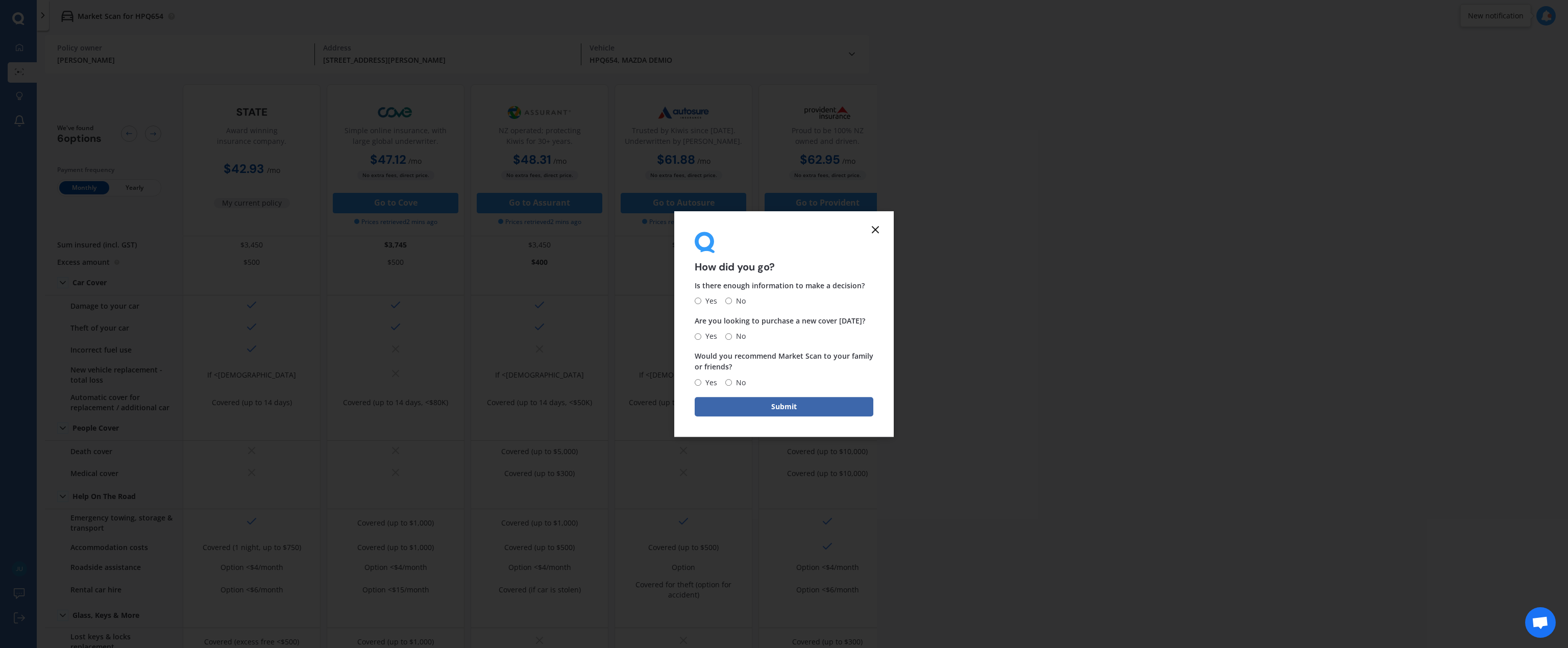 click 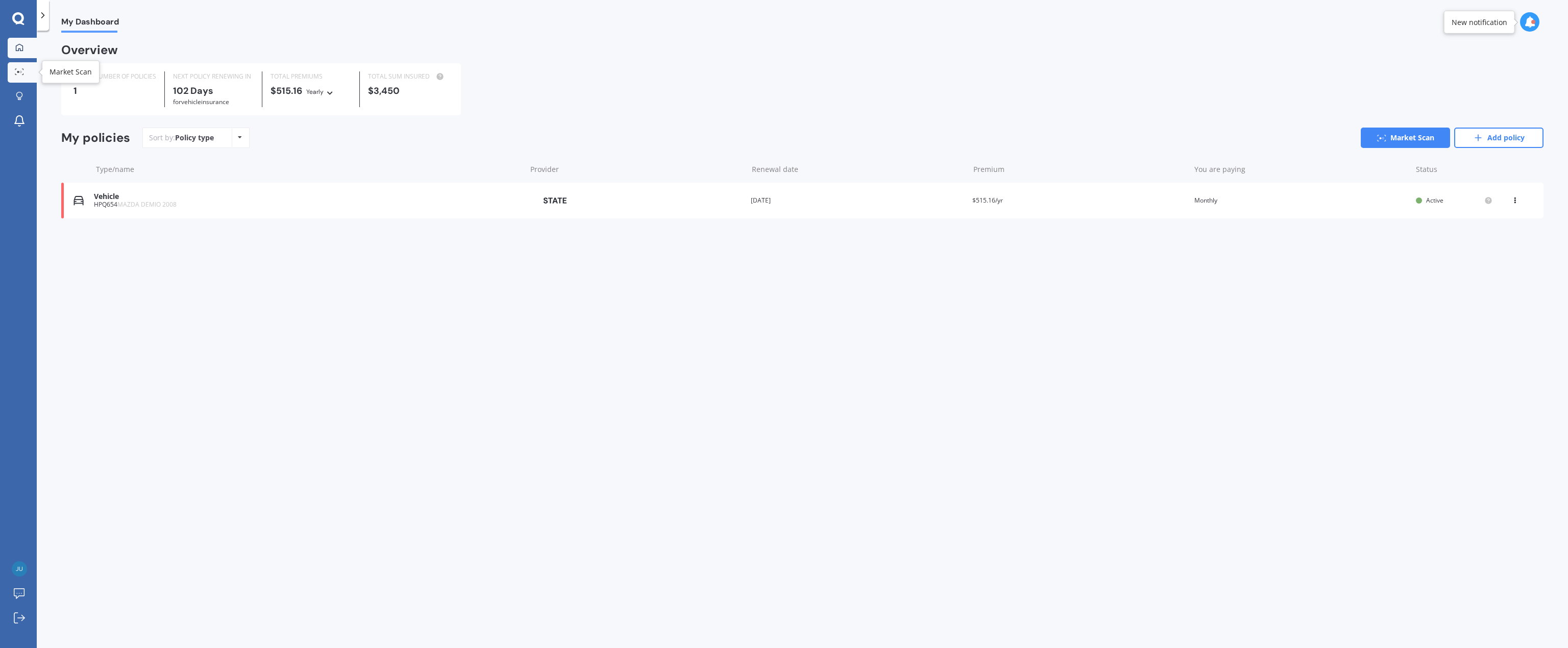 click at bounding box center (19, 72) 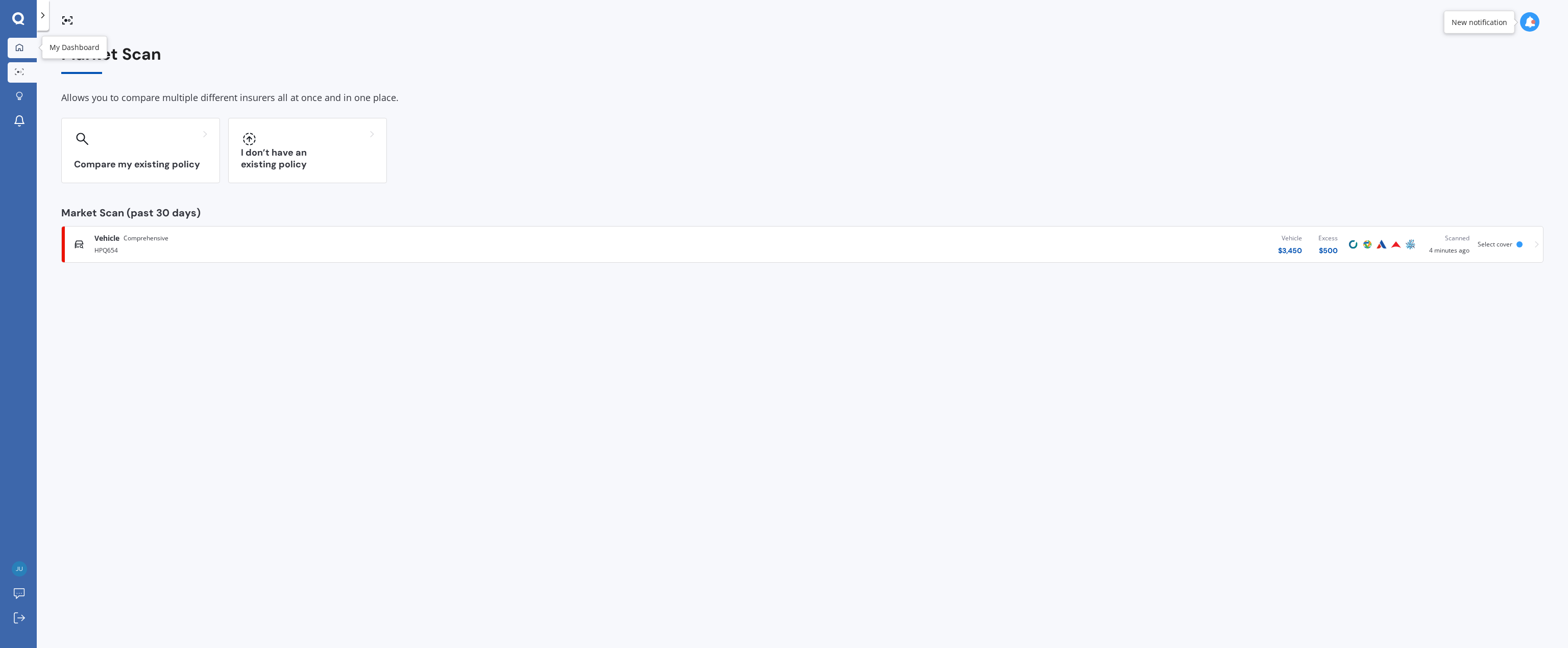 click on "My Dashboard" at bounding box center [22, 48] 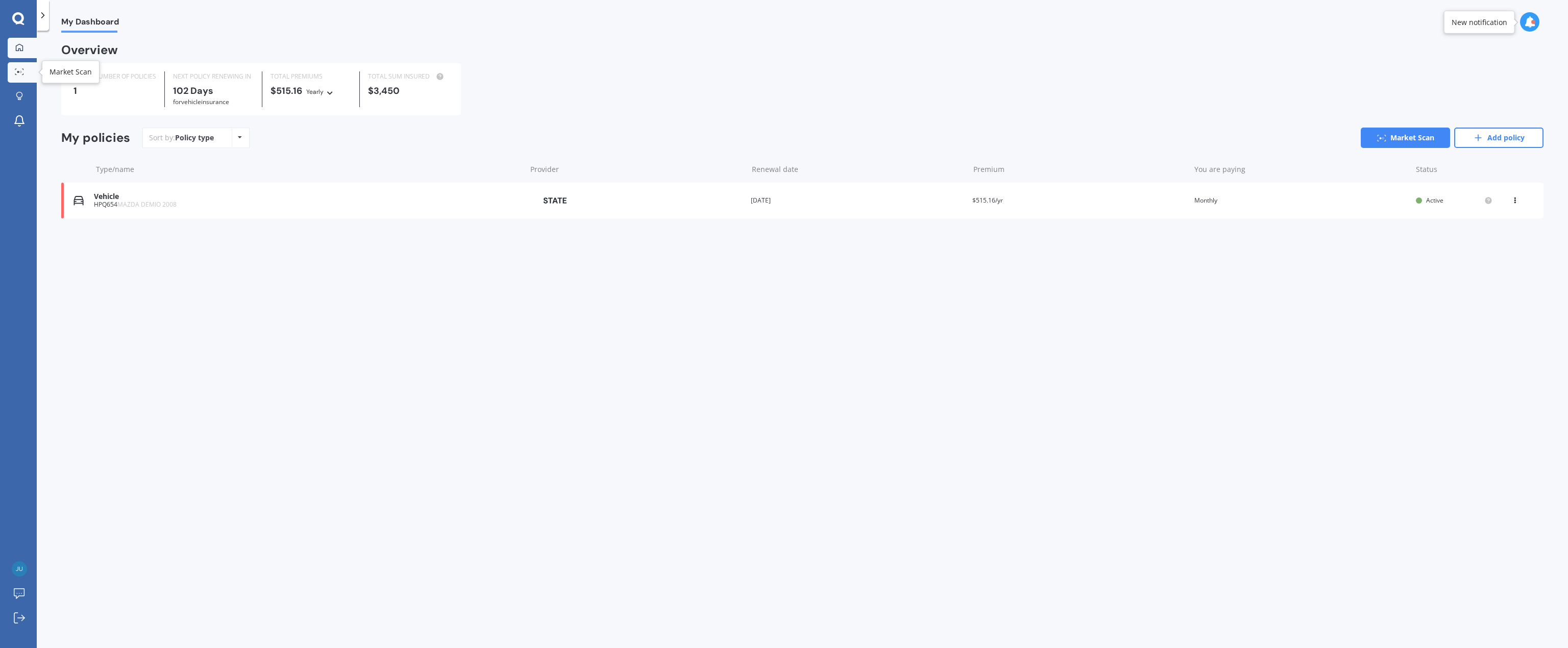 click 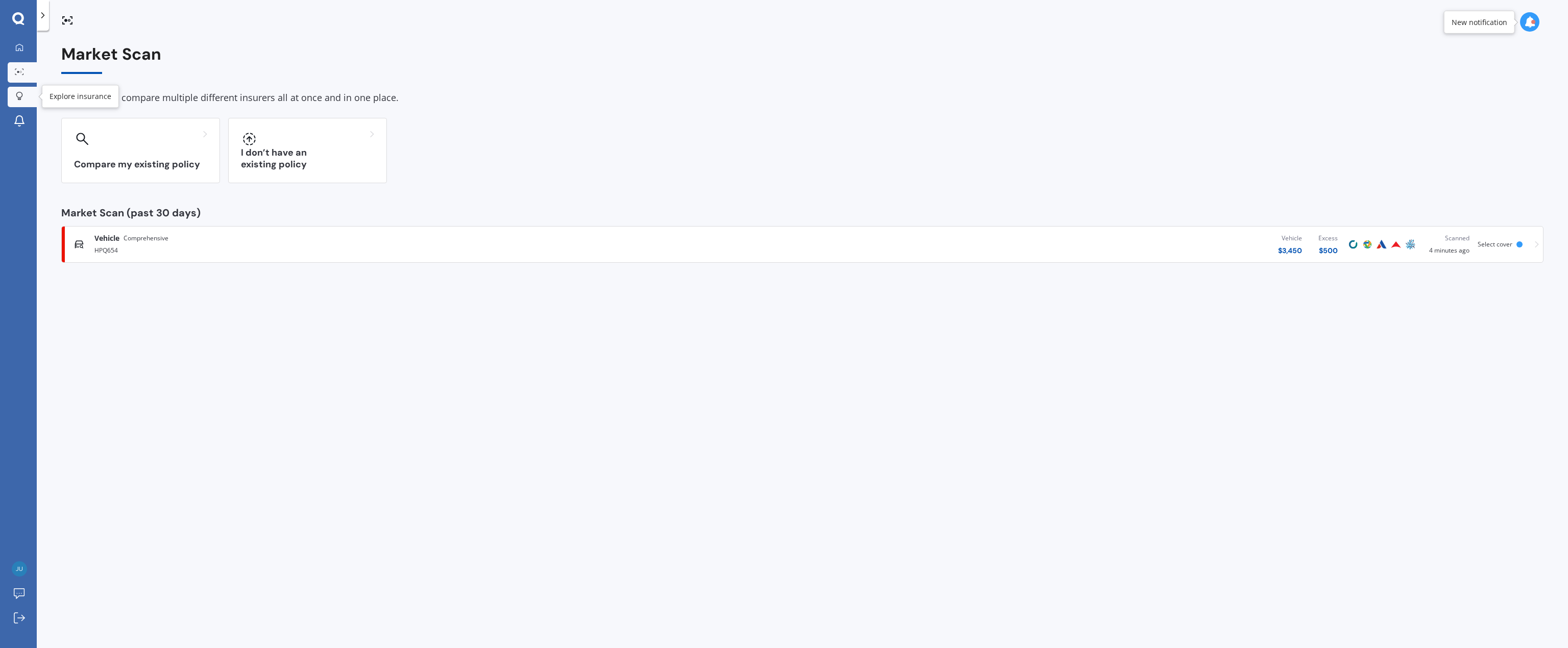 click 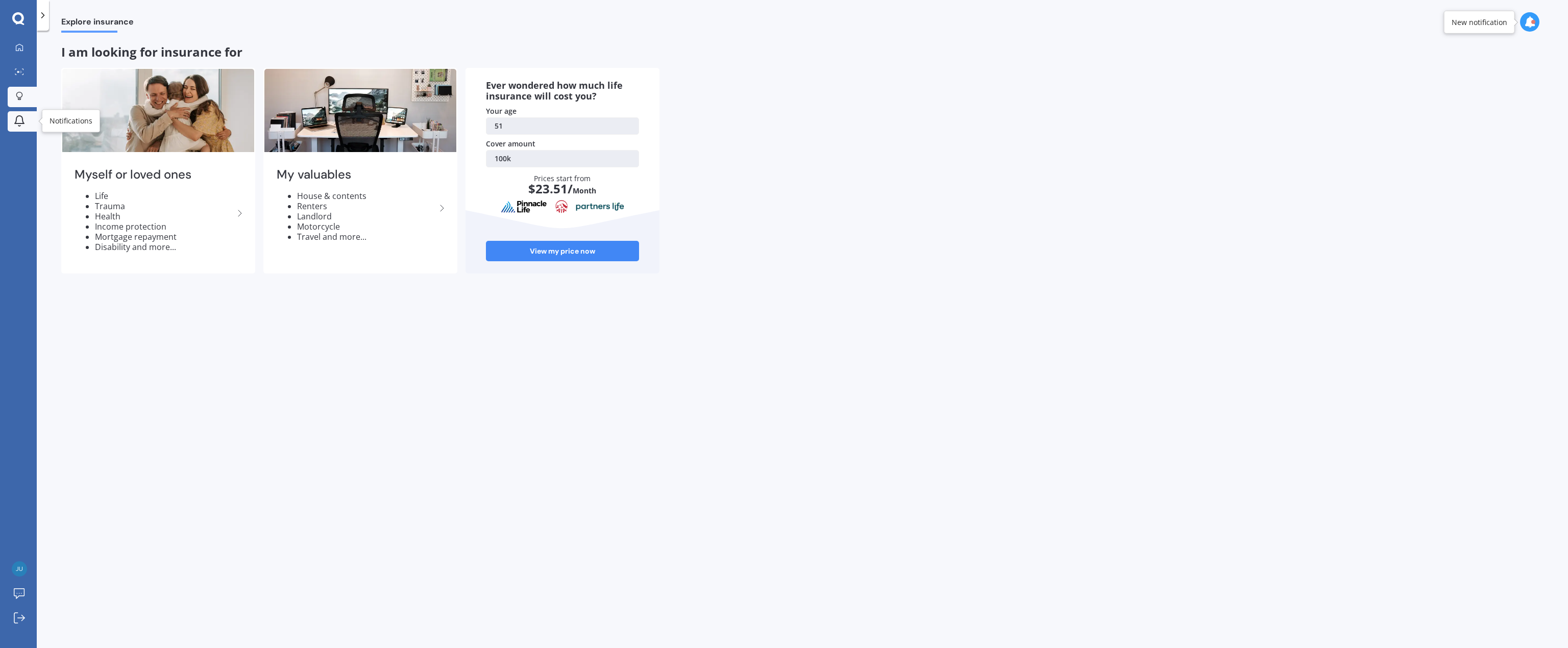 click 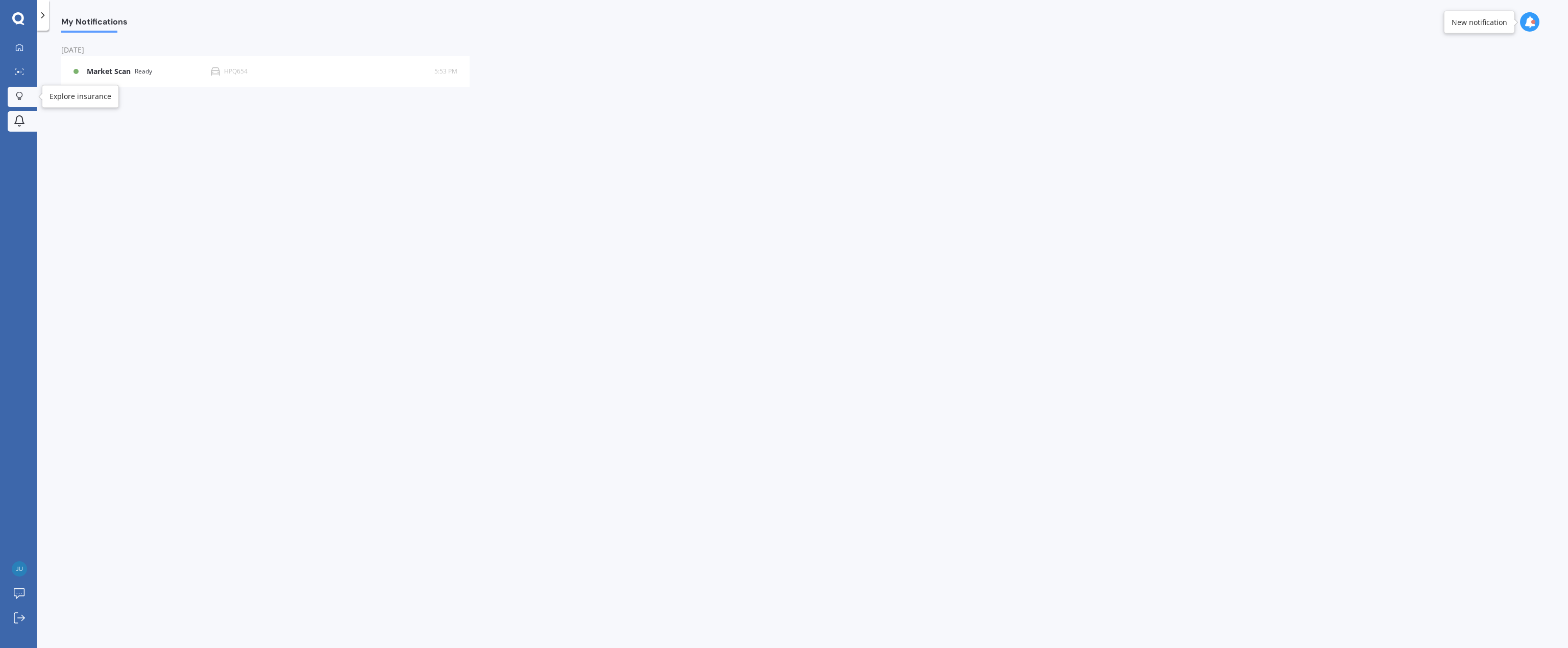 click on "Explore insurance" at bounding box center (22, 97) 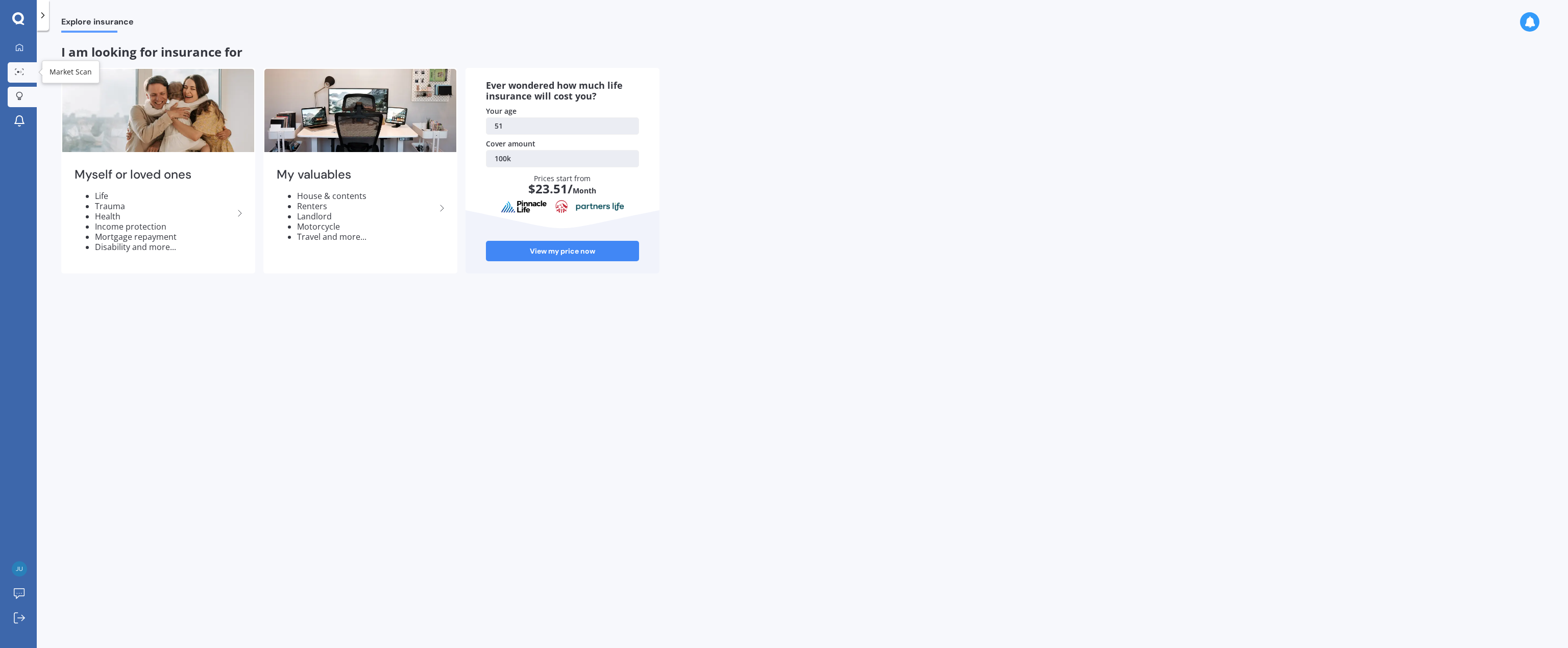 click 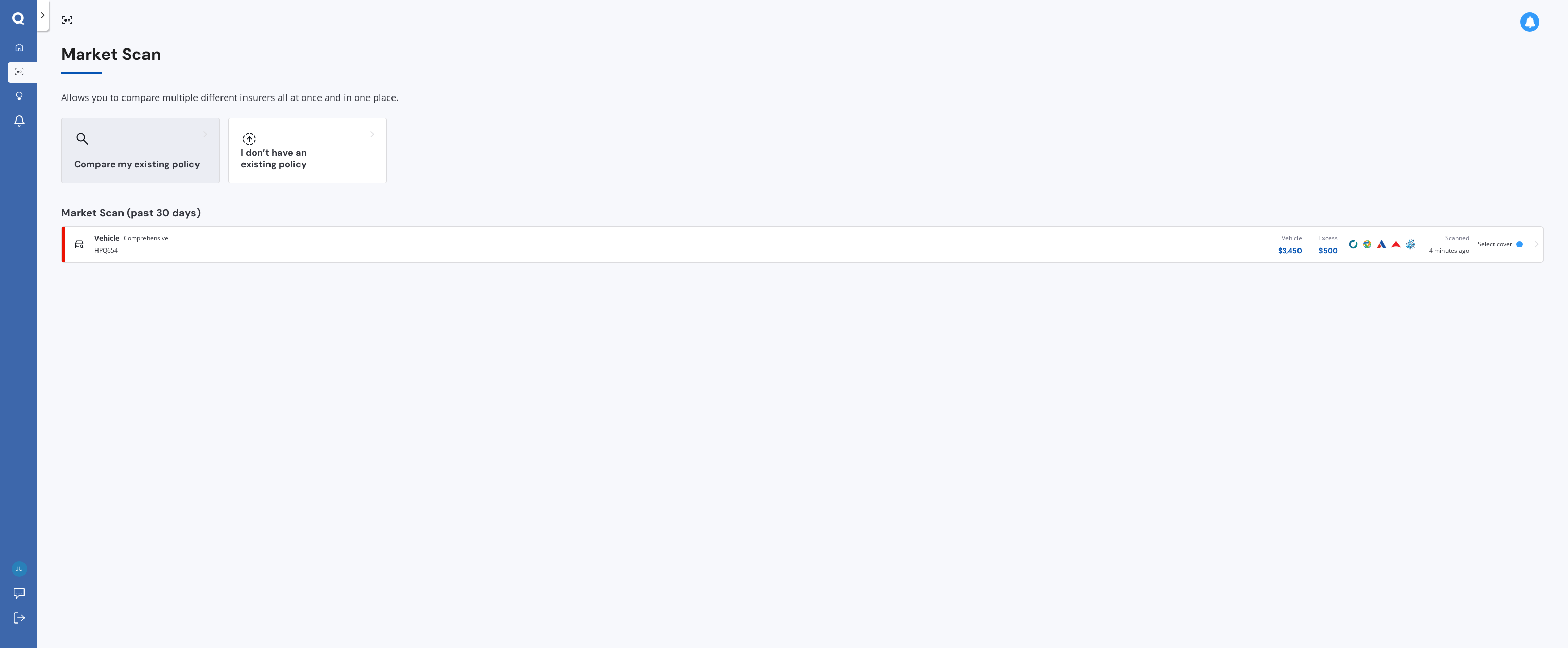 click on "Compare my existing policy" at bounding box center (140, 164) 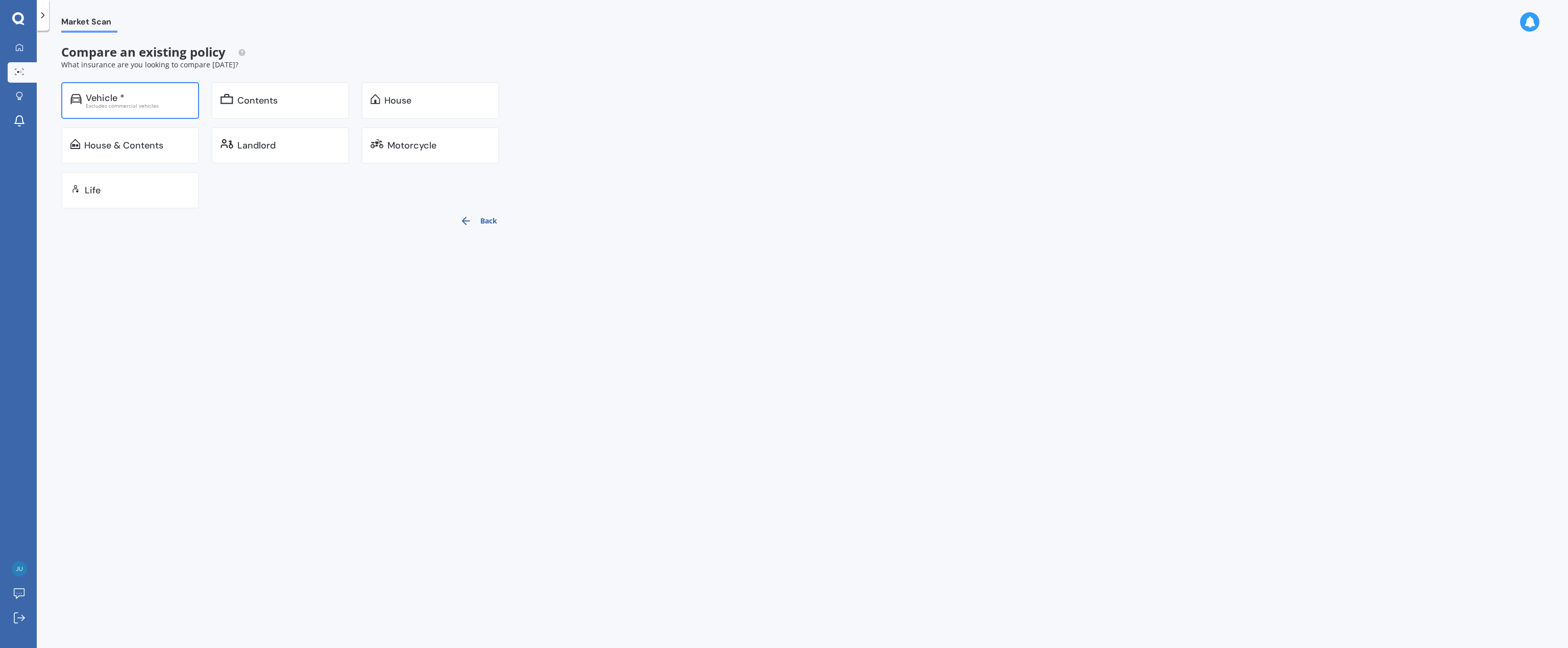 click on "Vehicle *" at bounding box center [138, 98] 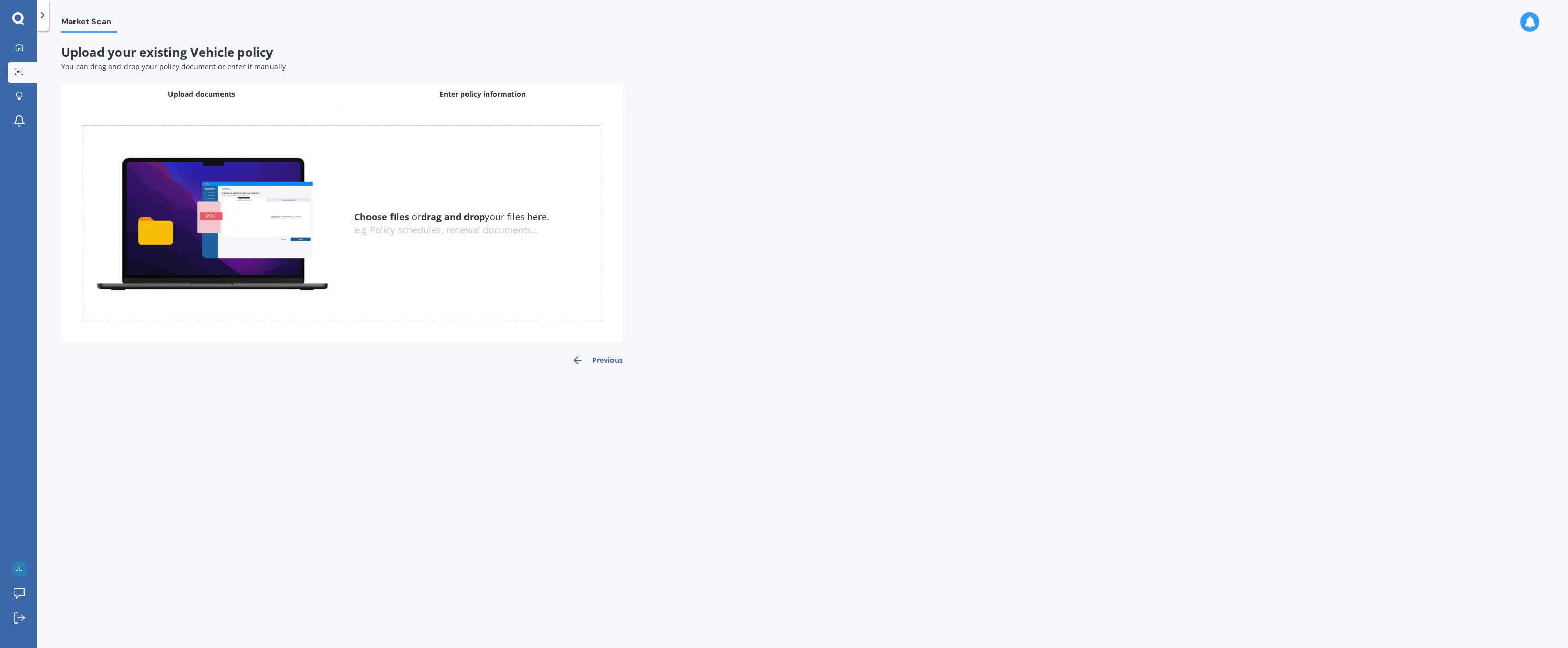 click on "Enter policy information" at bounding box center (482, 94) 